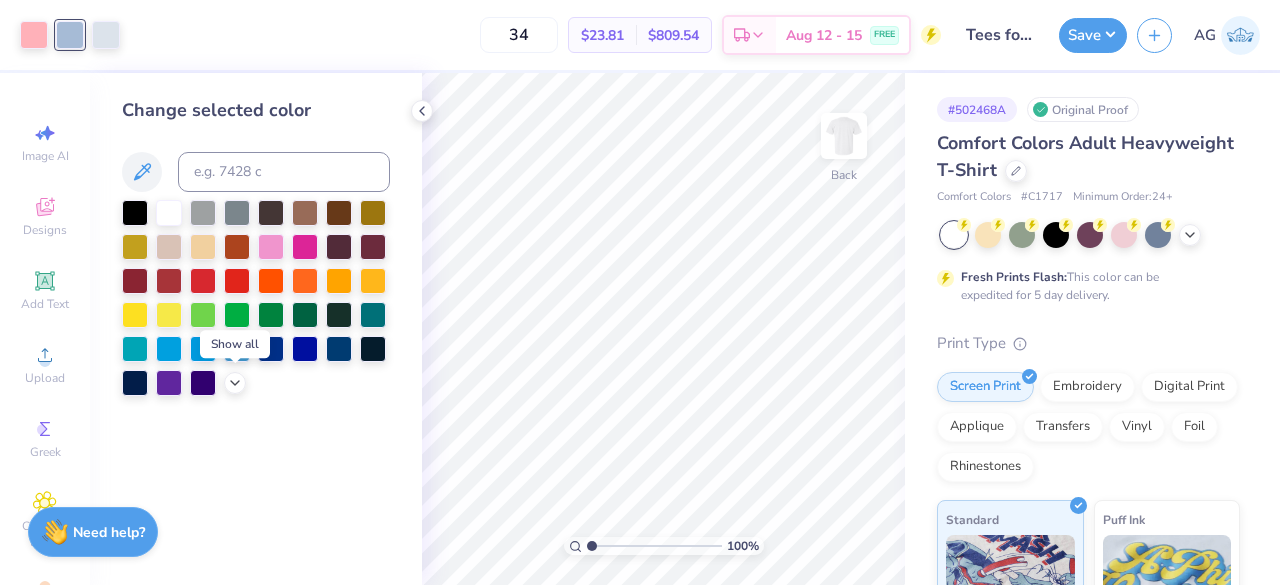 scroll, scrollTop: 0, scrollLeft: 0, axis: both 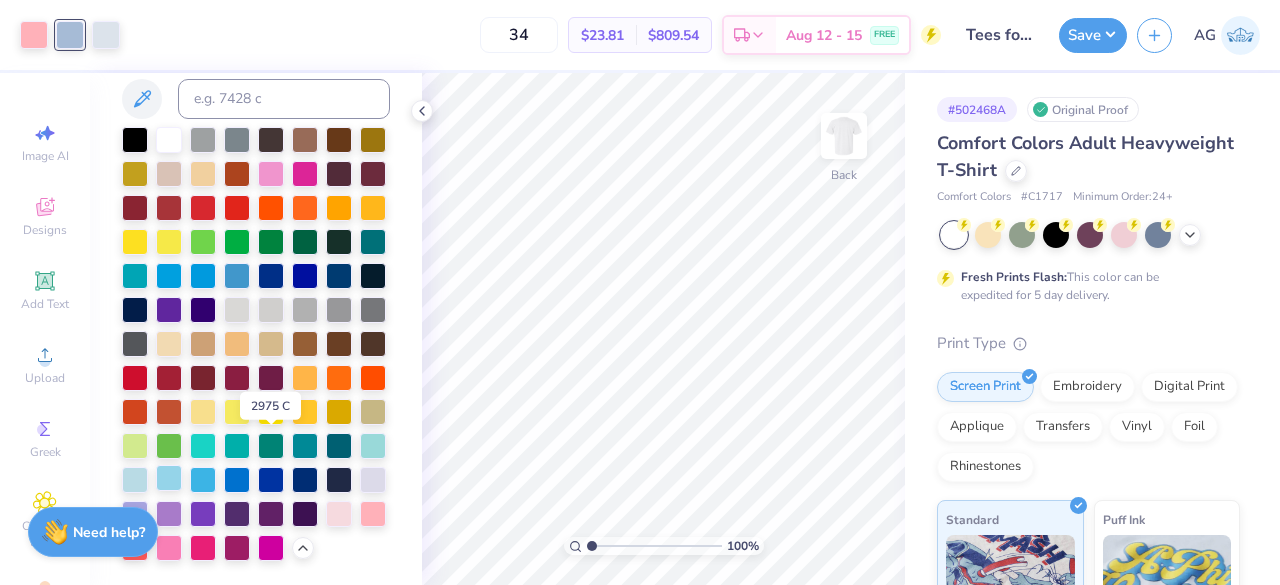 click at bounding box center (169, 478) 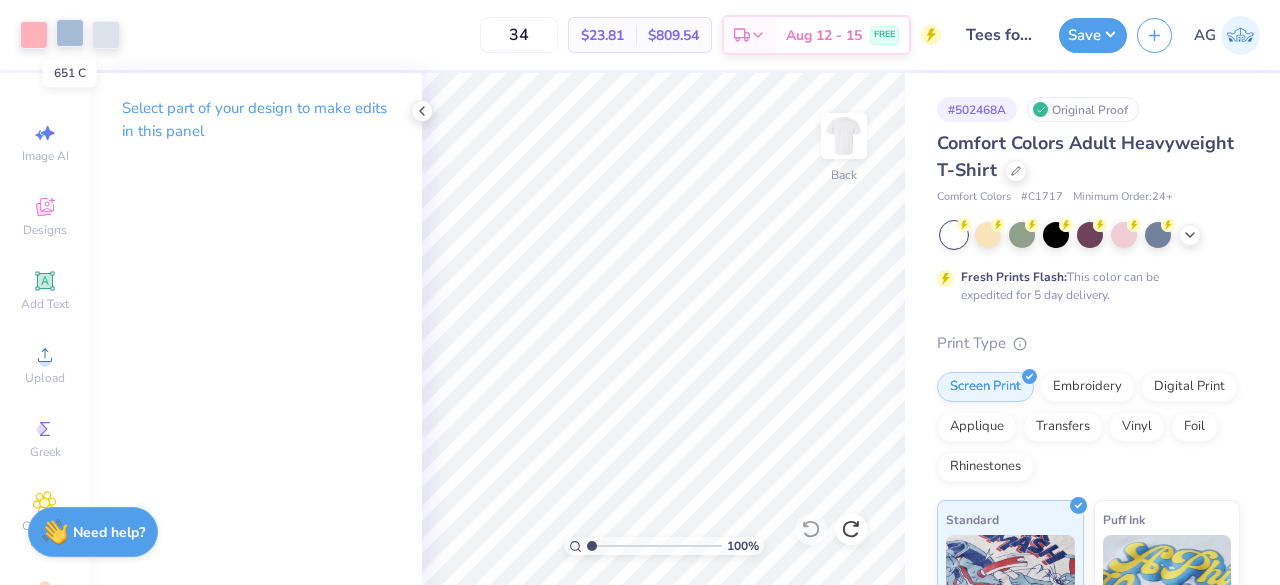 click at bounding box center [70, 33] 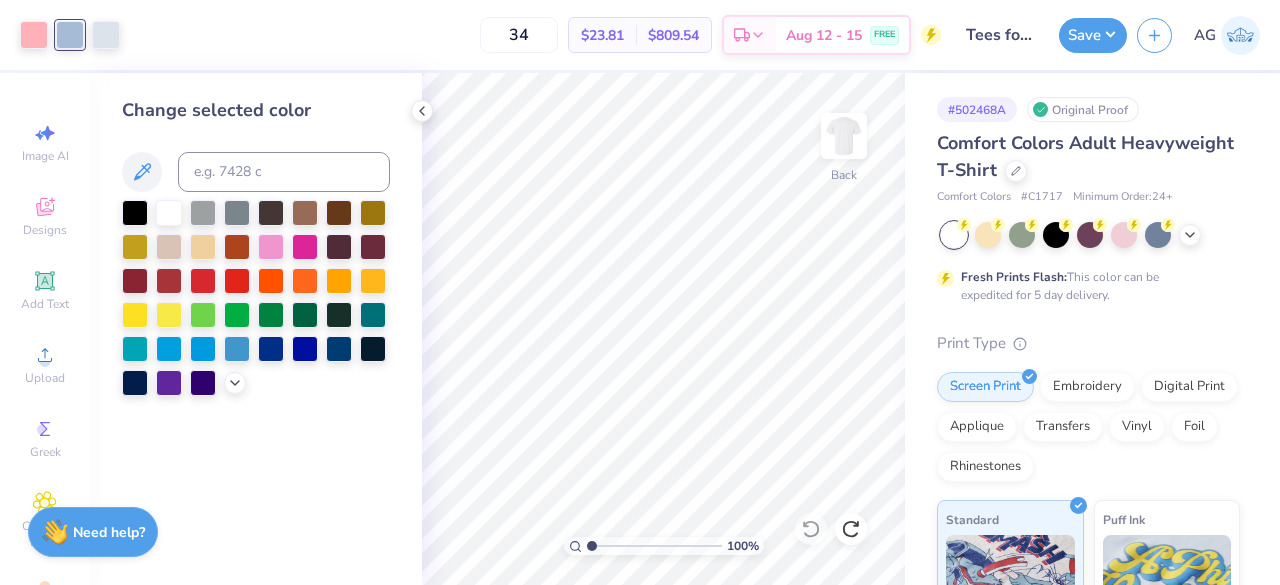 click at bounding box center [256, 298] 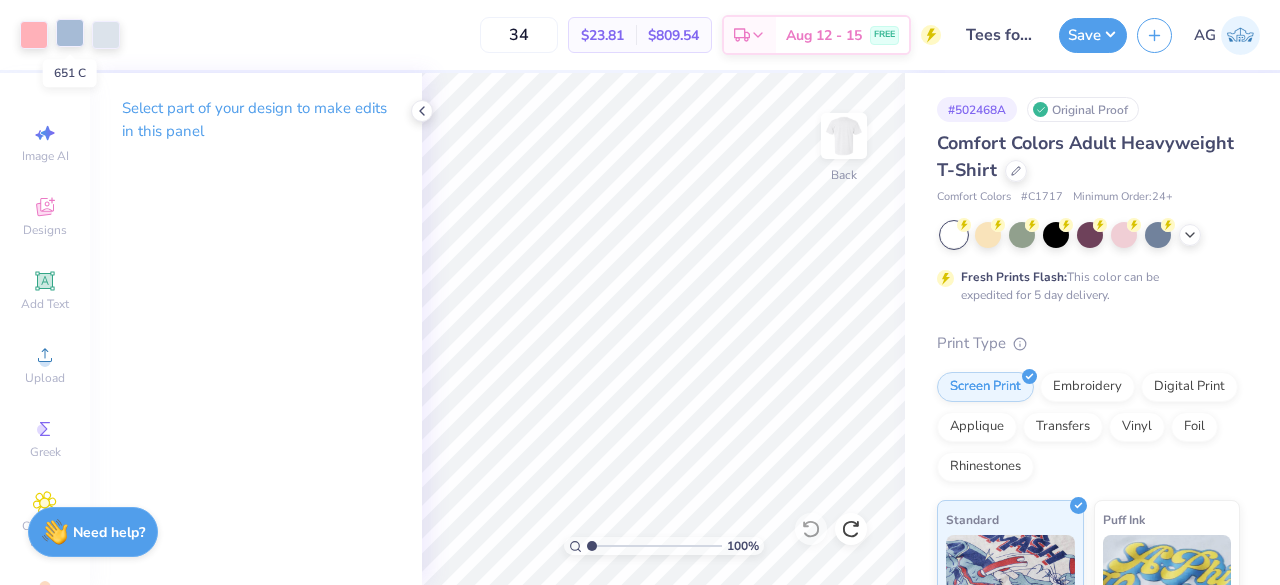click at bounding box center (70, 33) 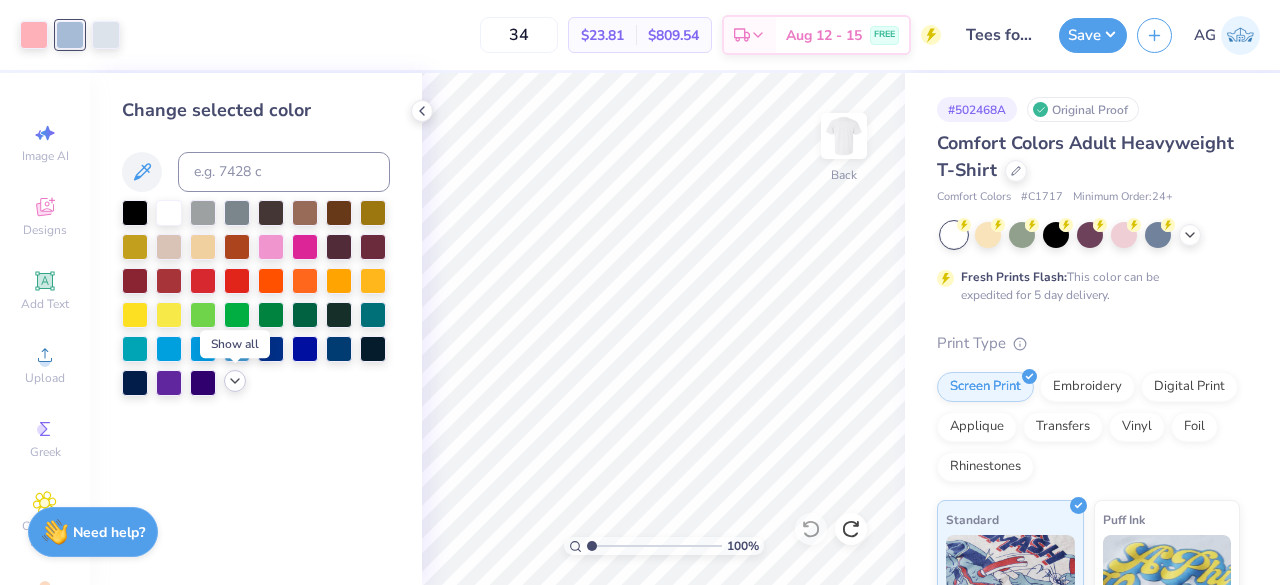 click 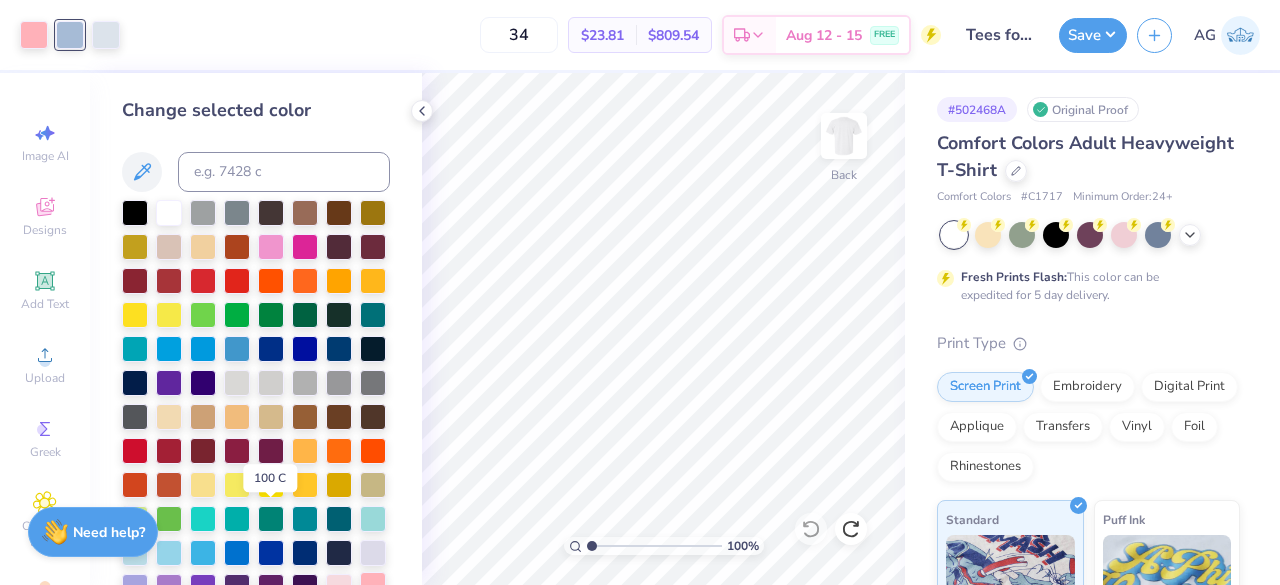 scroll, scrollTop: 140, scrollLeft: 0, axis: vertical 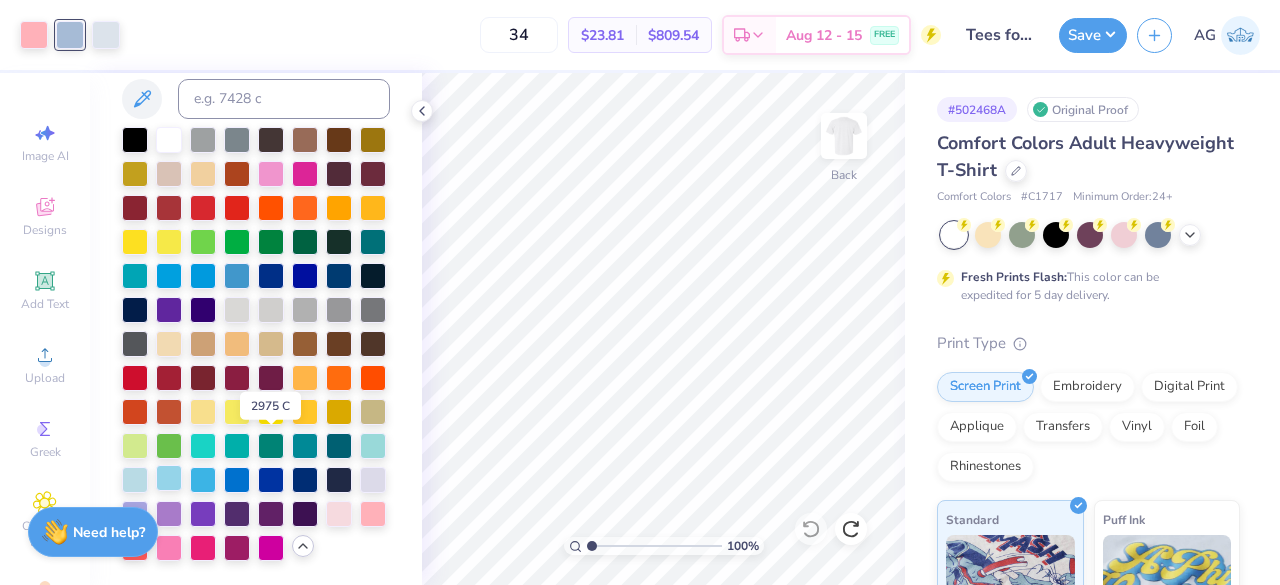 click at bounding box center [169, 478] 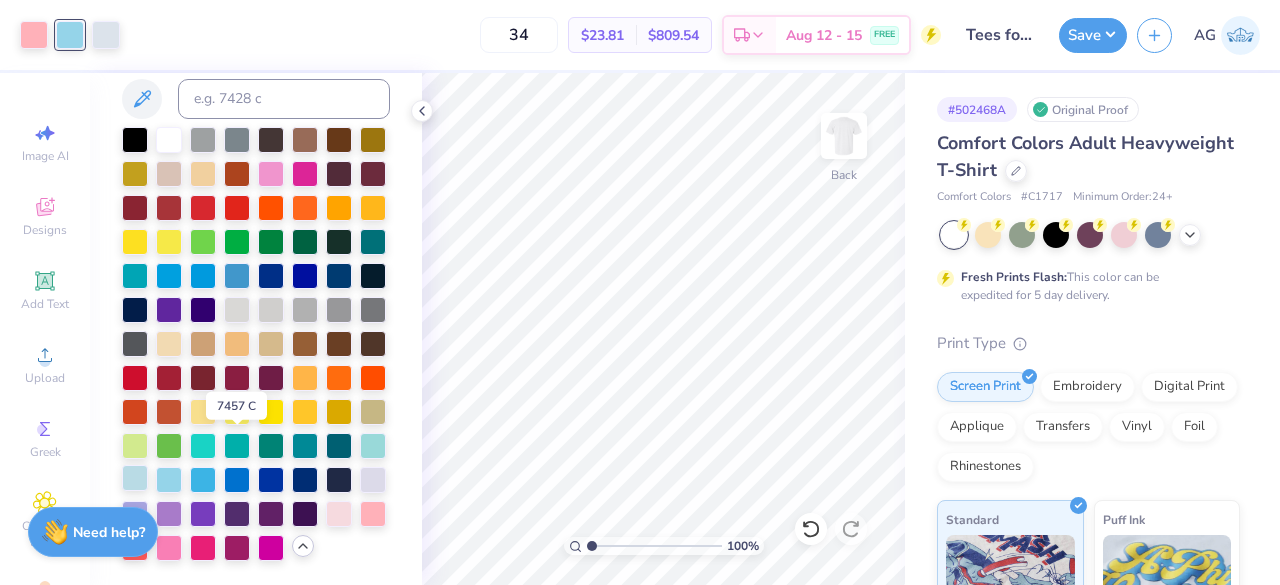 click at bounding box center [135, 478] 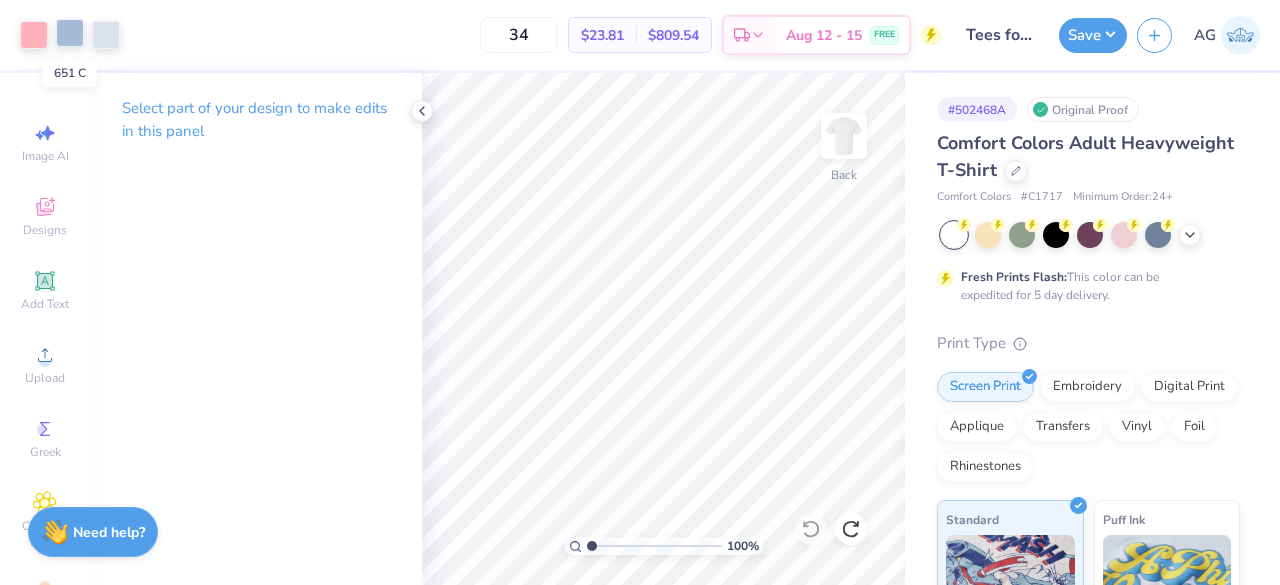click at bounding box center (70, 33) 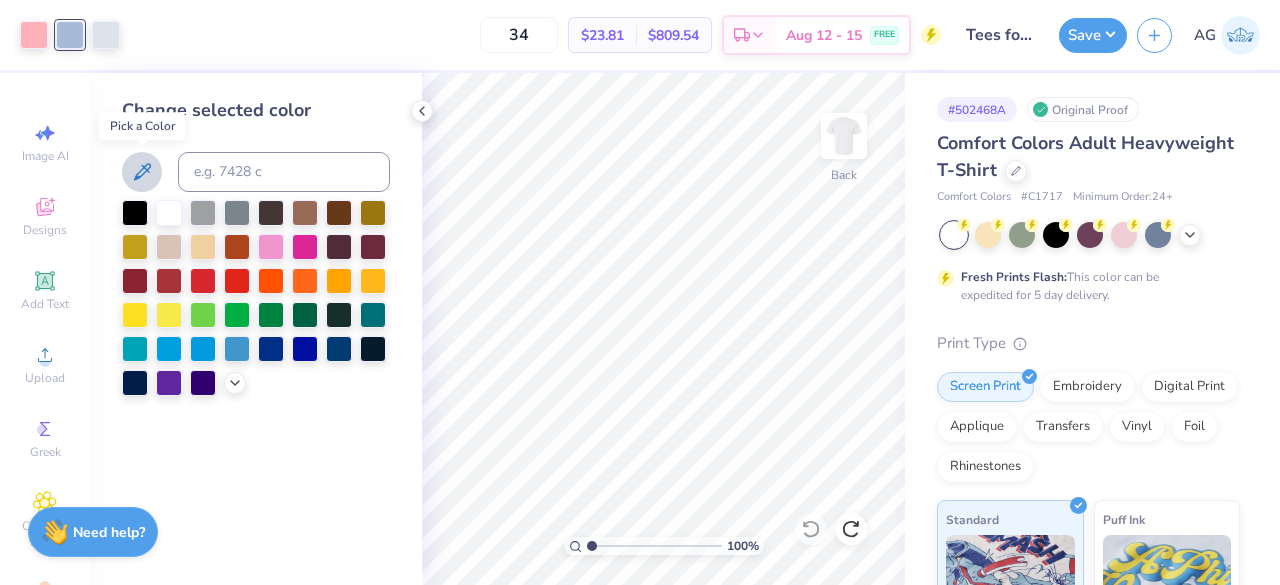 click 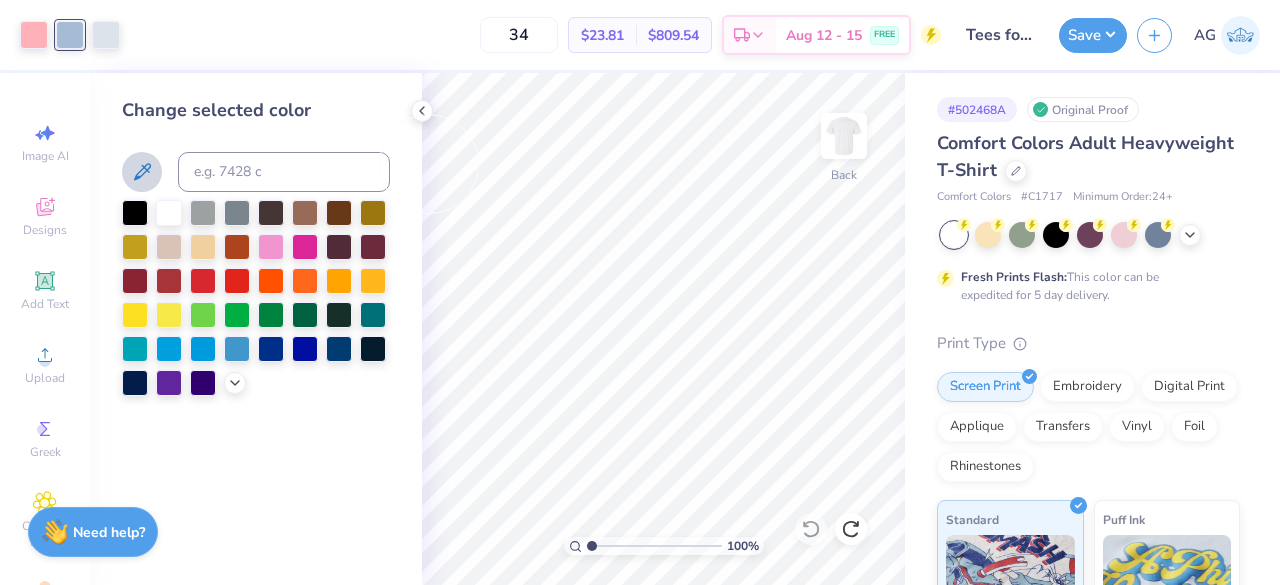 click 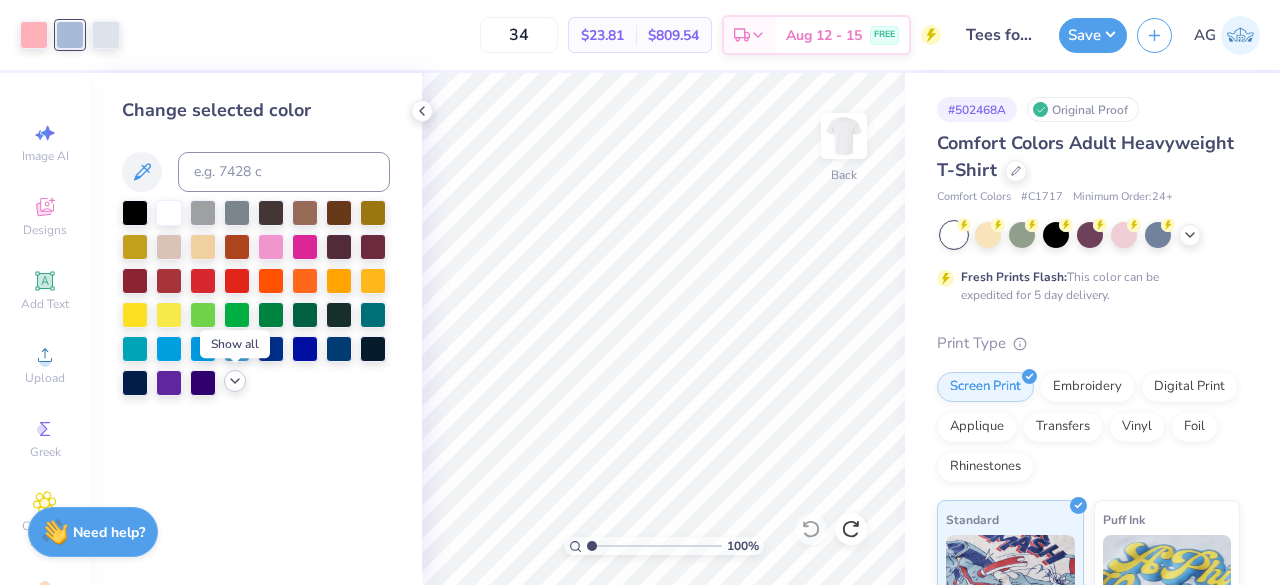 click 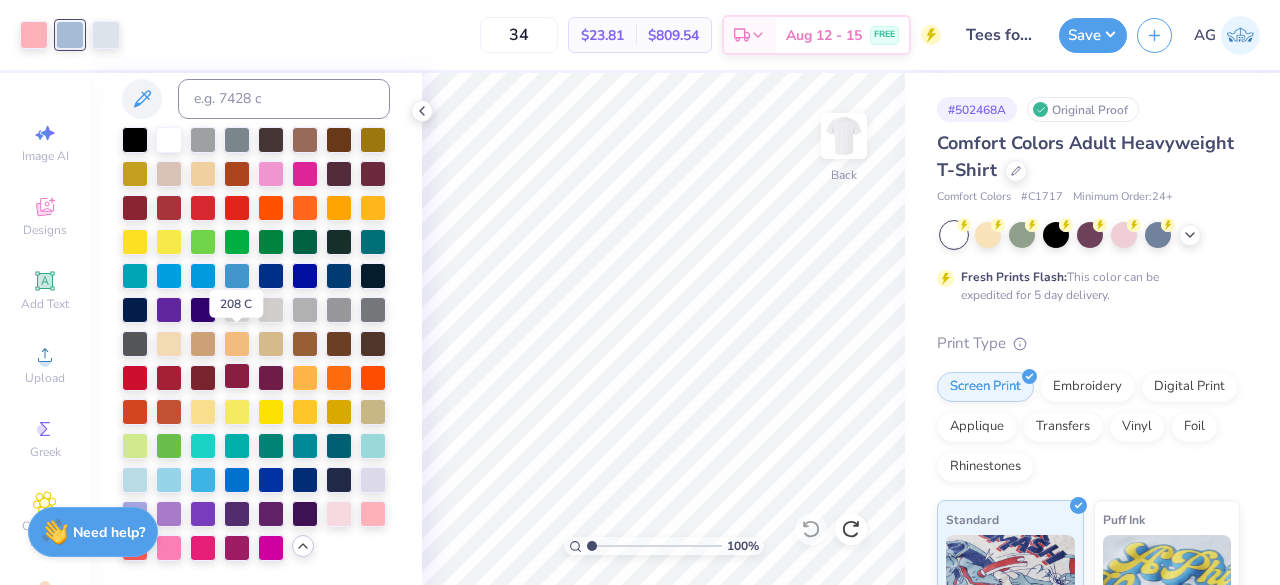 scroll, scrollTop: 0, scrollLeft: 0, axis: both 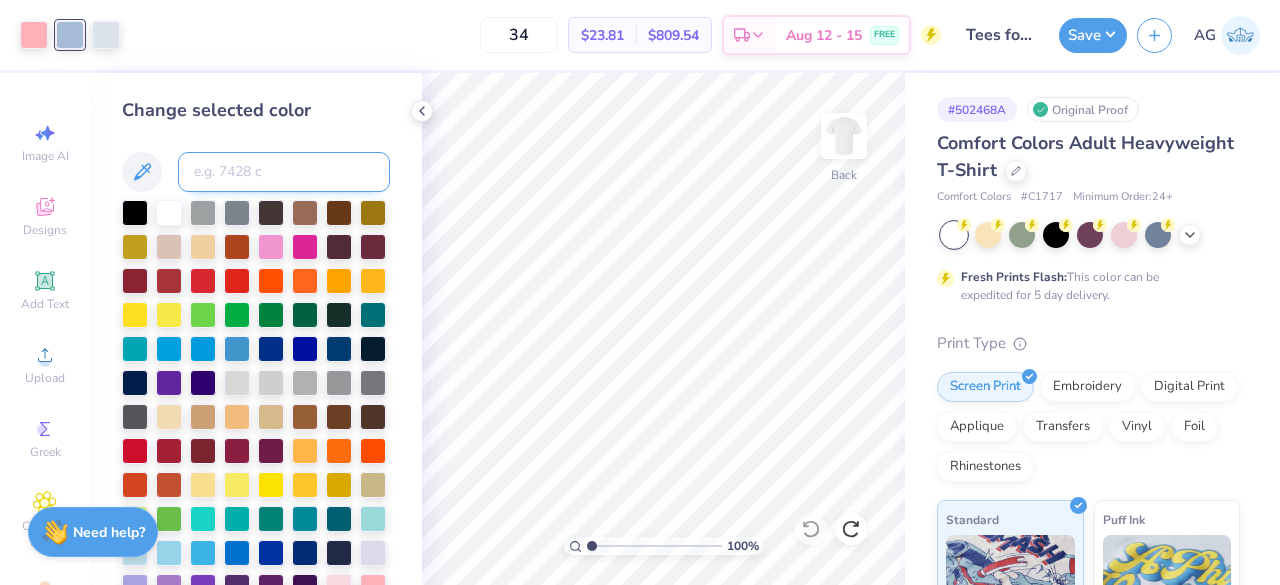 click at bounding box center [284, 172] 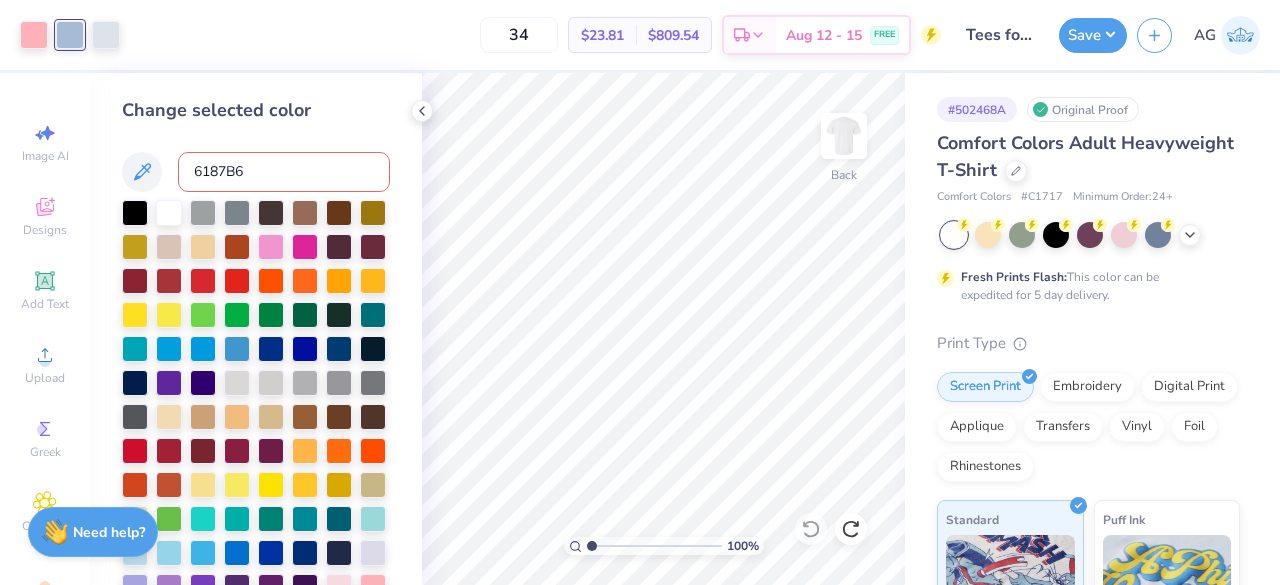 type on "6187B6" 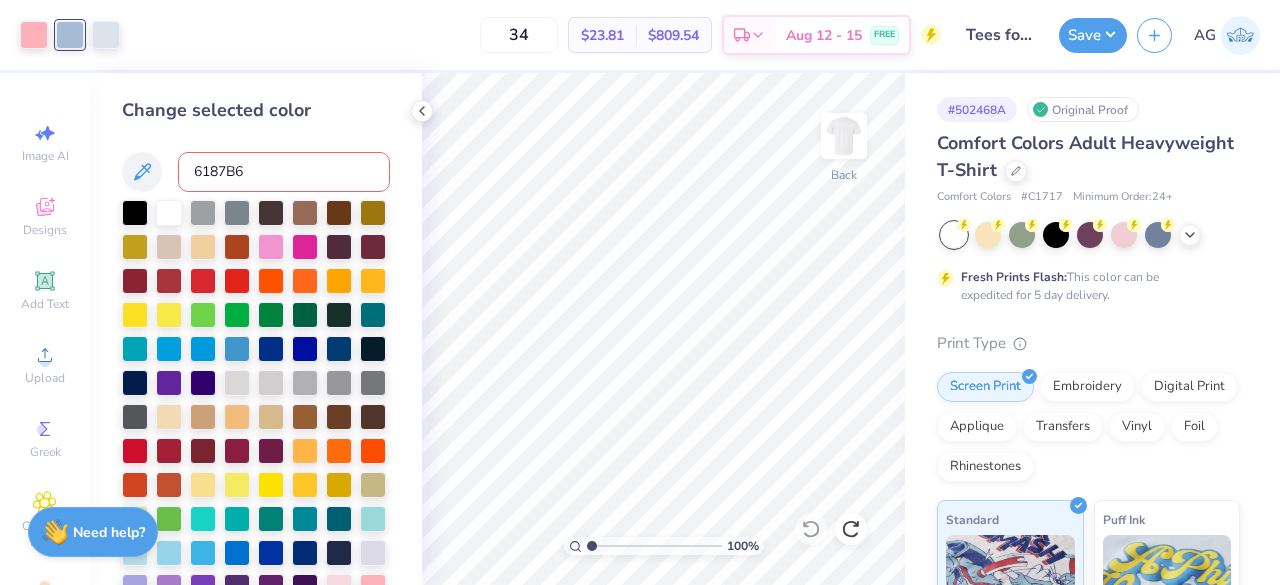 click on "6187B6" at bounding box center [284, 172] 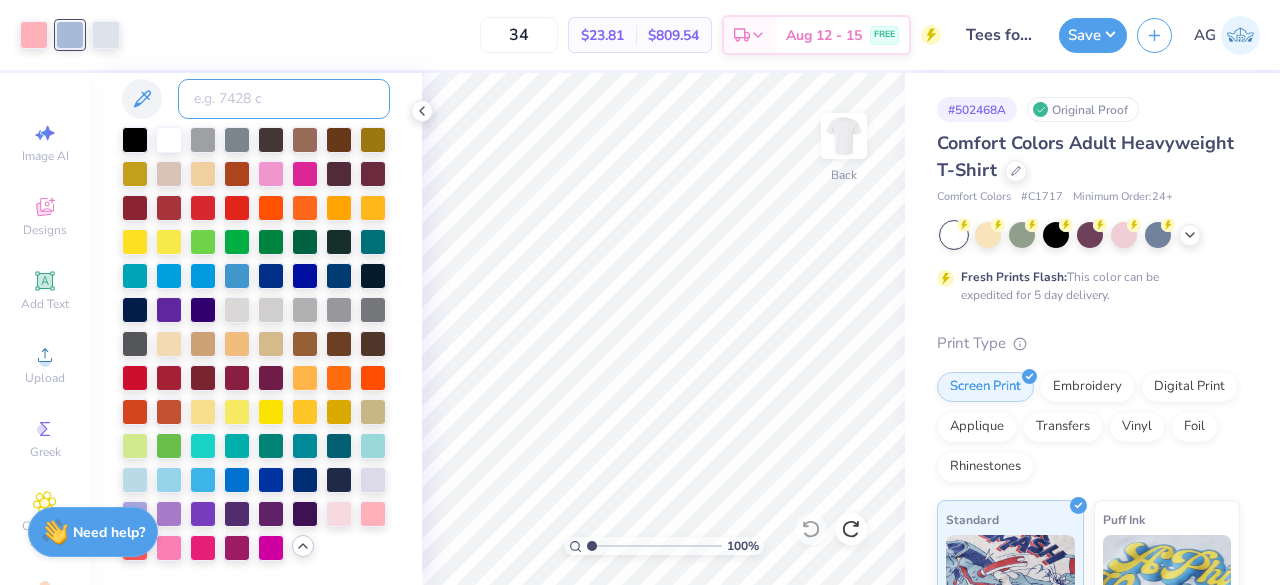 scroll, scrollTop: 0, scrollLeft: 0, axis: both 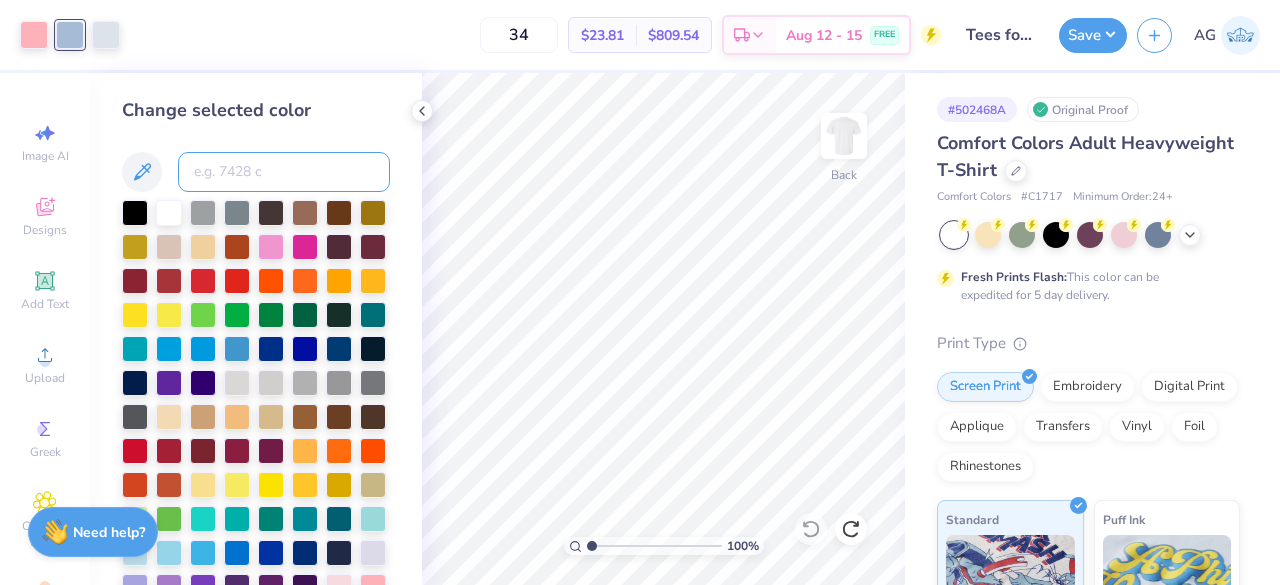 type 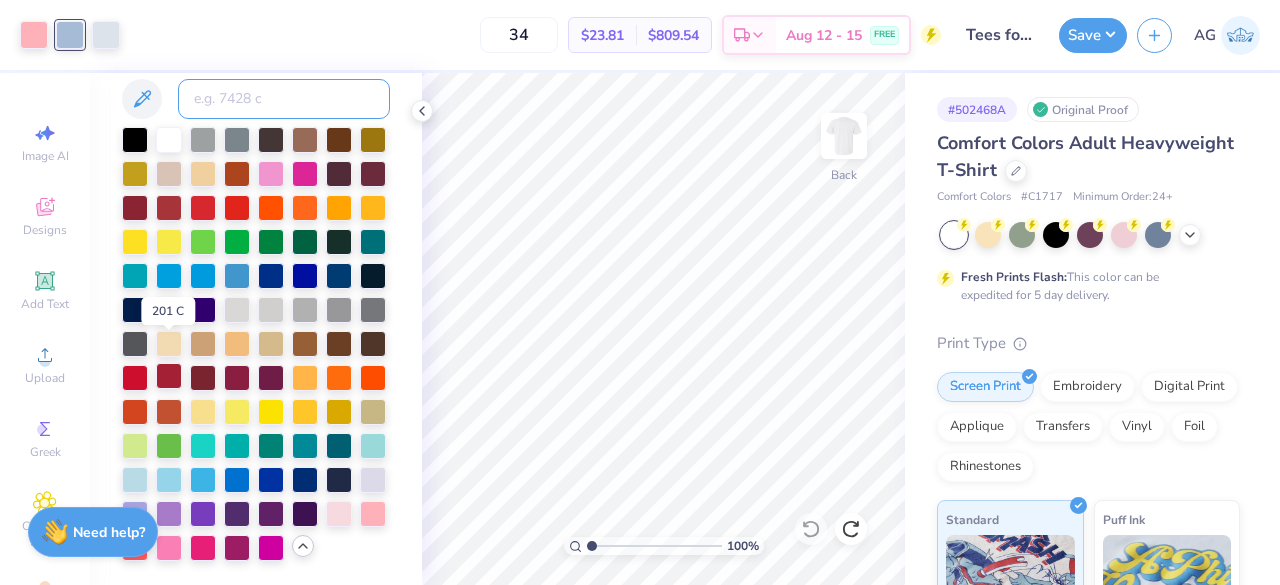 scroll, scrollTop: 134, scrollLeft: 0, axis: vertical 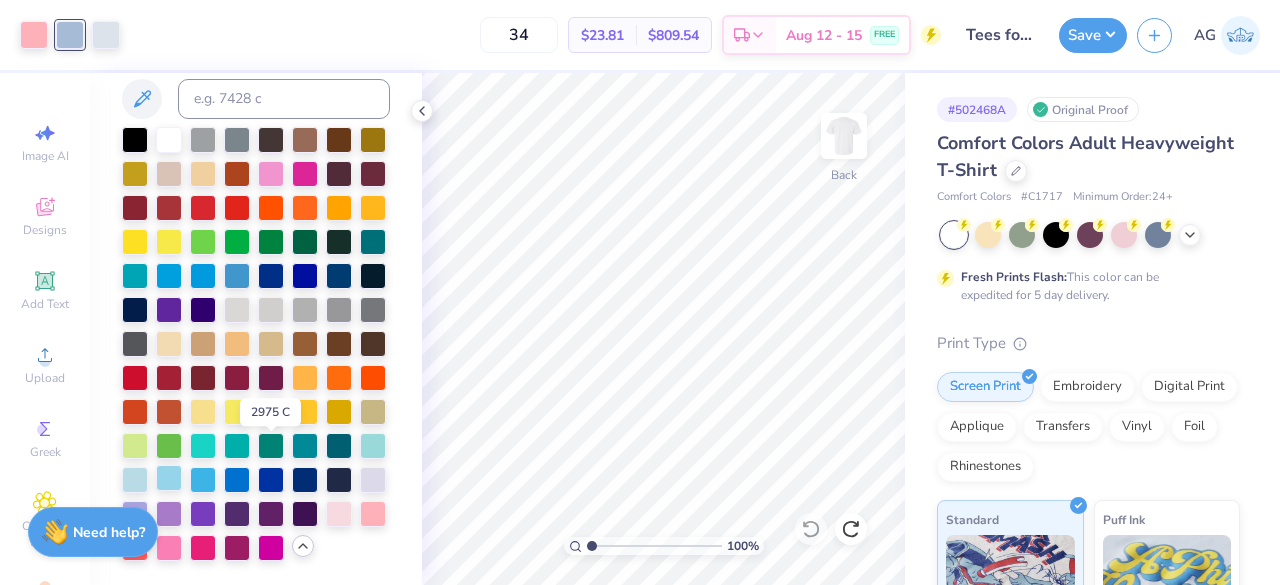 click at bounding box center [169, 478] 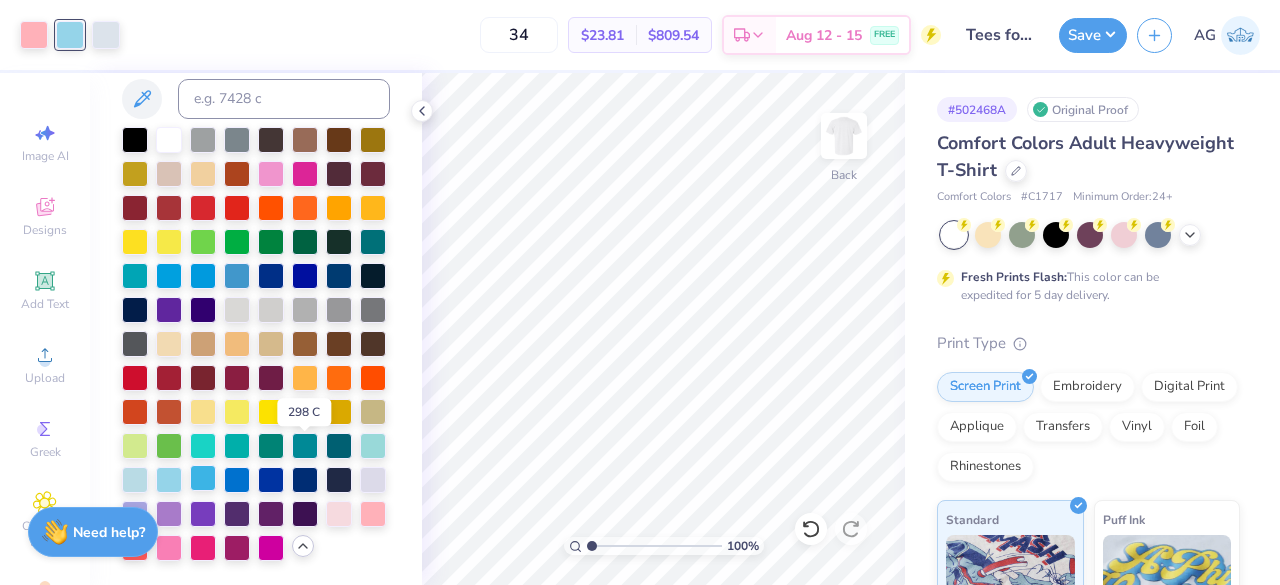click at bounding box center (203, 478) 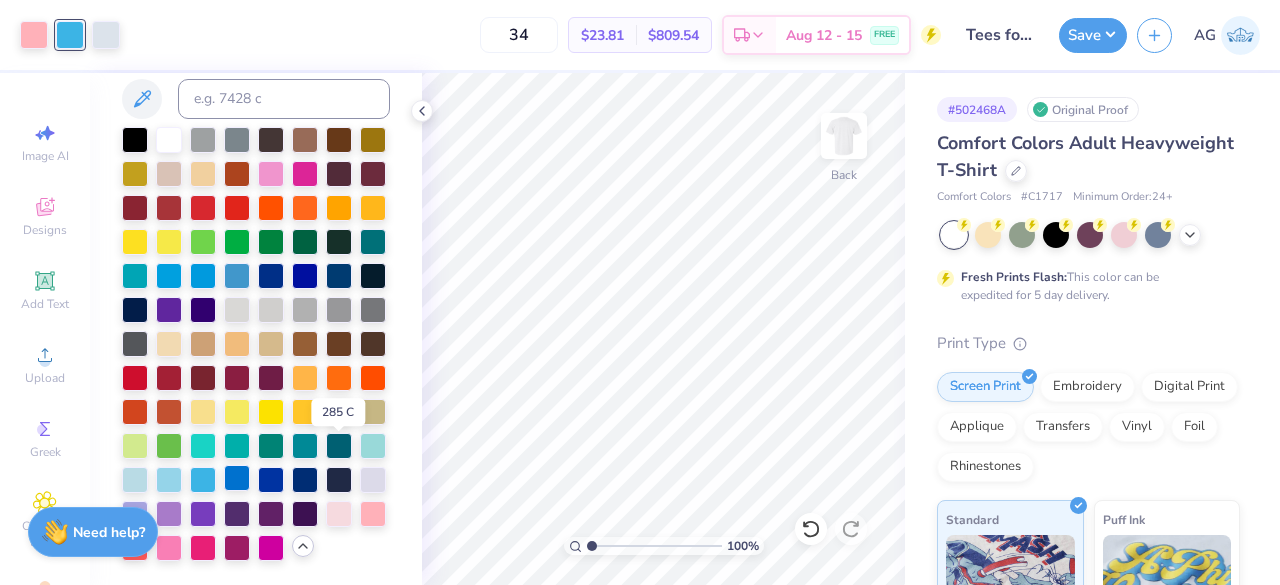 click at bounding box center (237, 478) 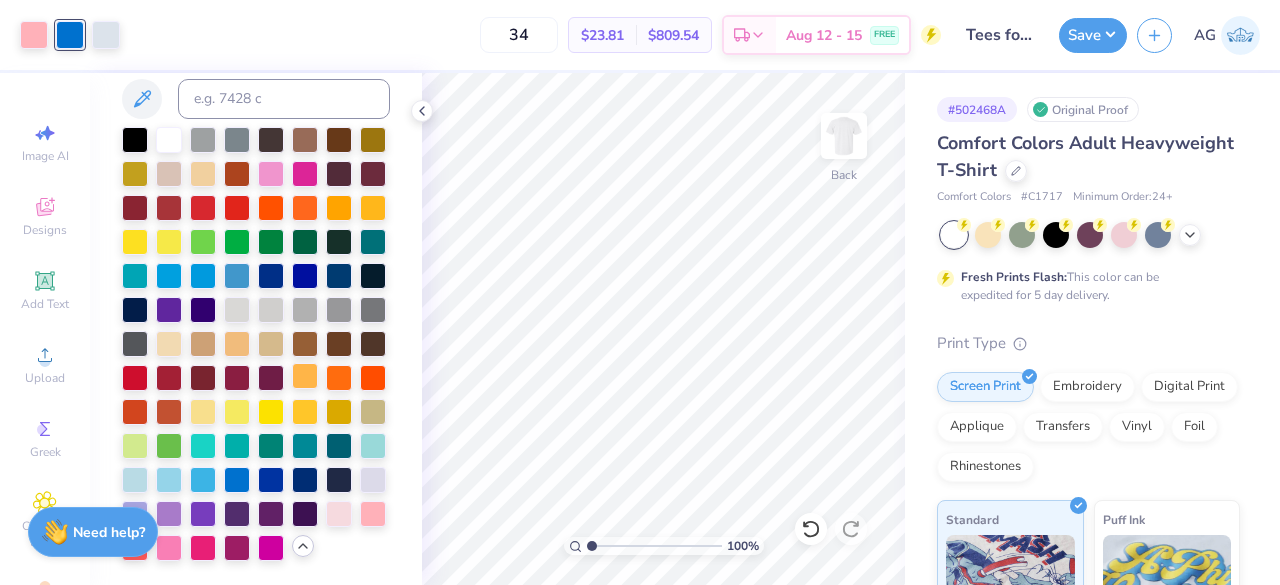 scroll, scrollTop: 0, scrollLeft: 0, axis: both 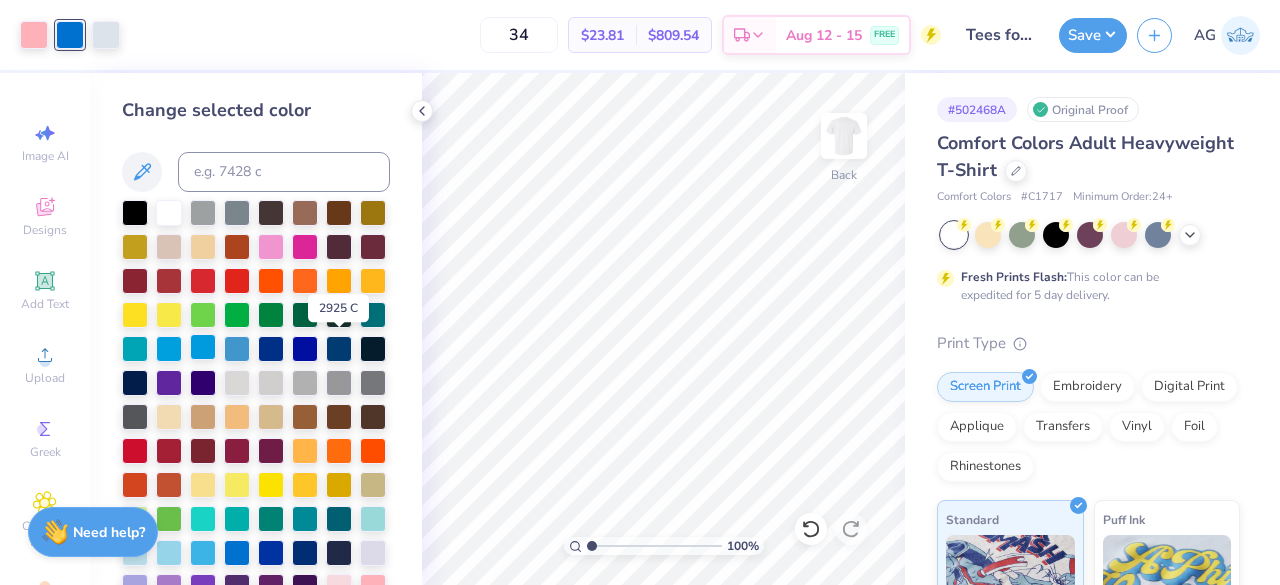 click at bounding box center [203, 347] 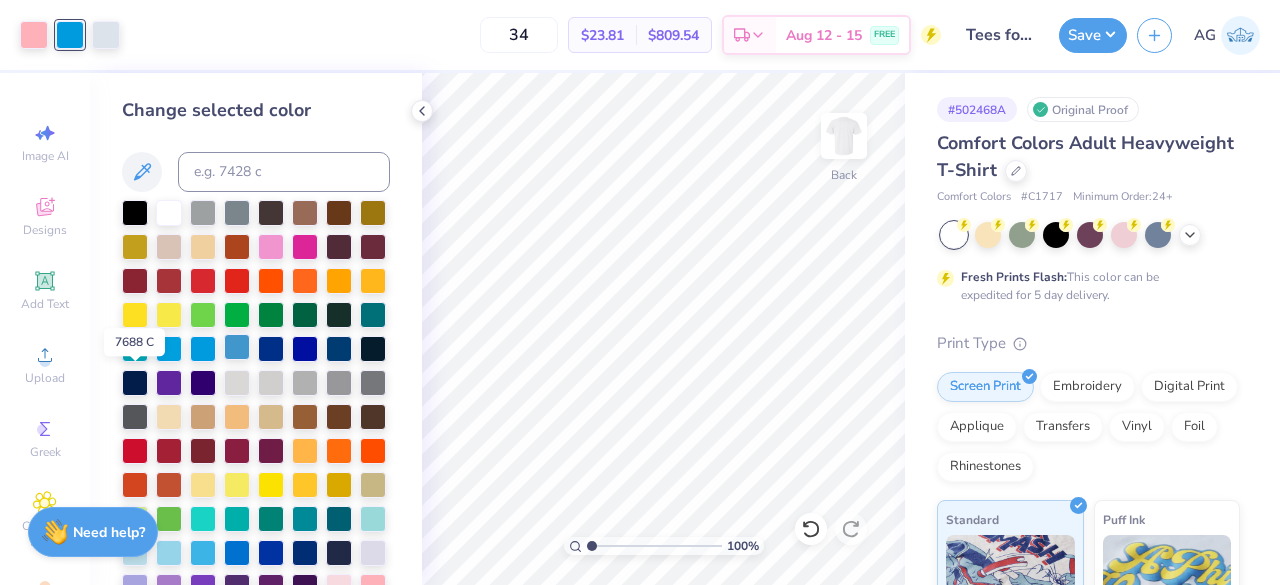 click at bounding box center [237, 347] 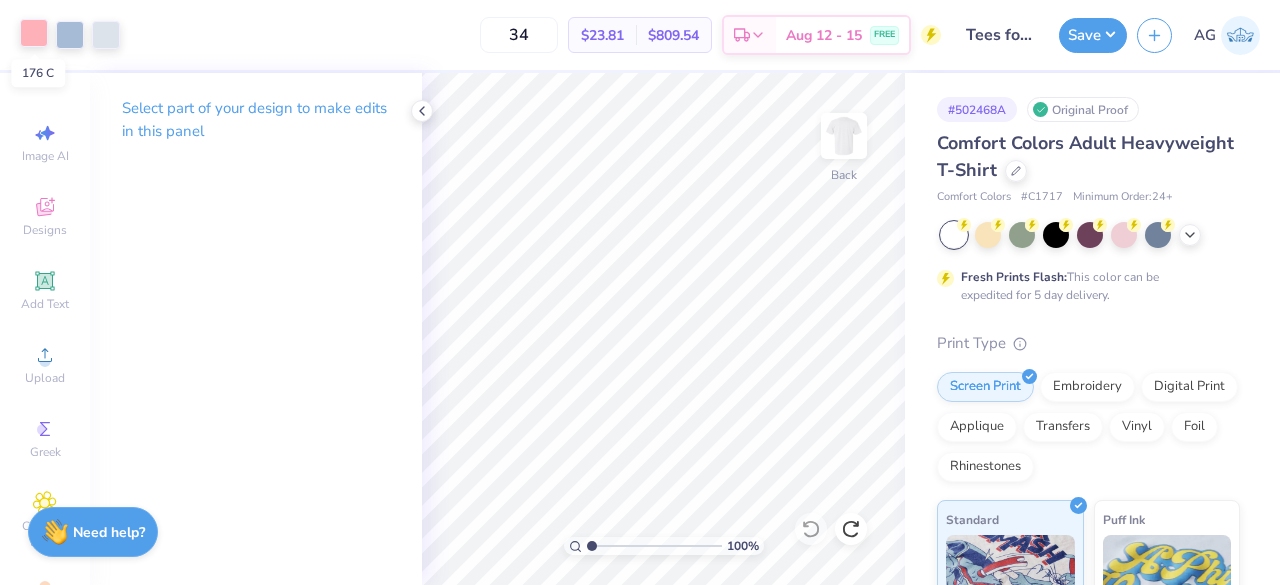 click at bounding box center [34, 33] 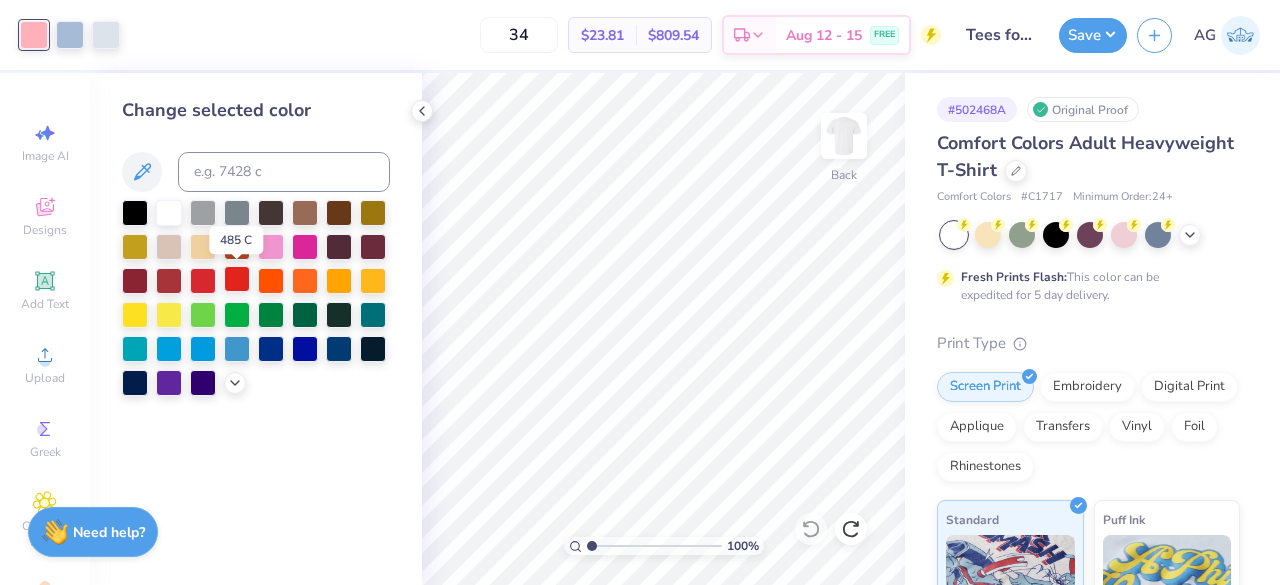 click at bounding box center (237, 279) 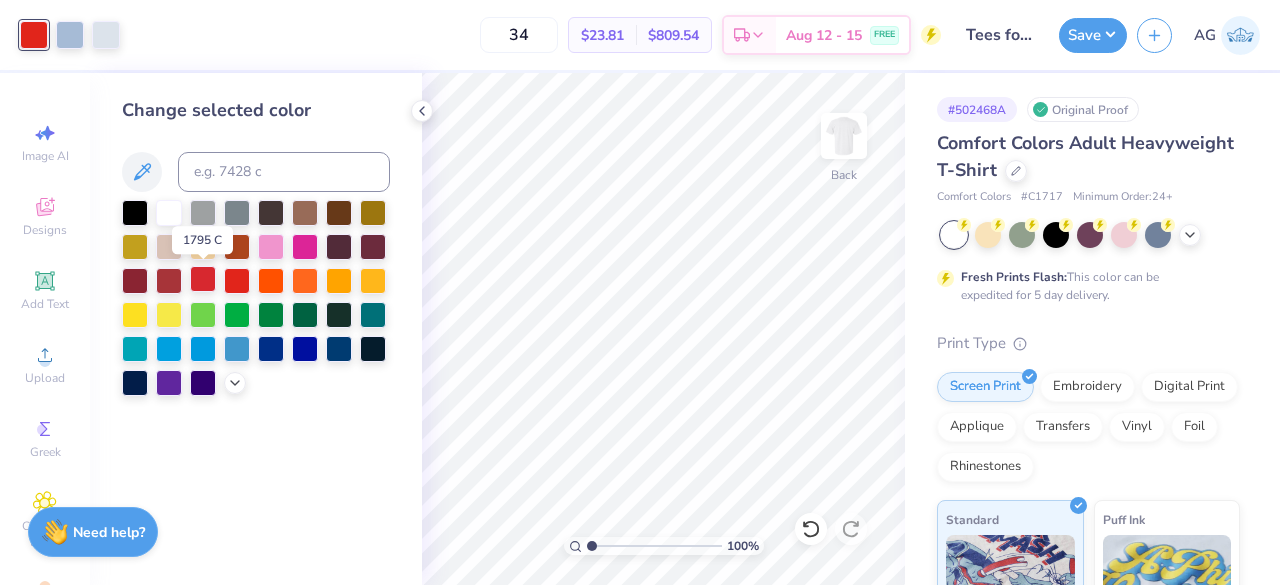 click at bounding box center [203, 279] 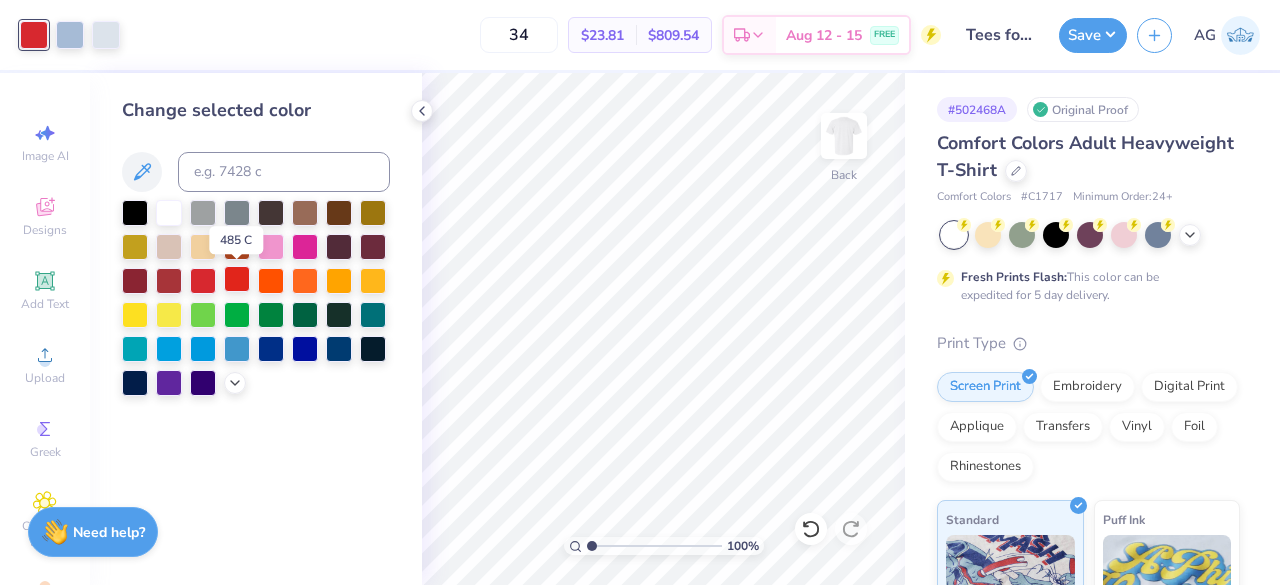 click at bounding box center [237, 279] 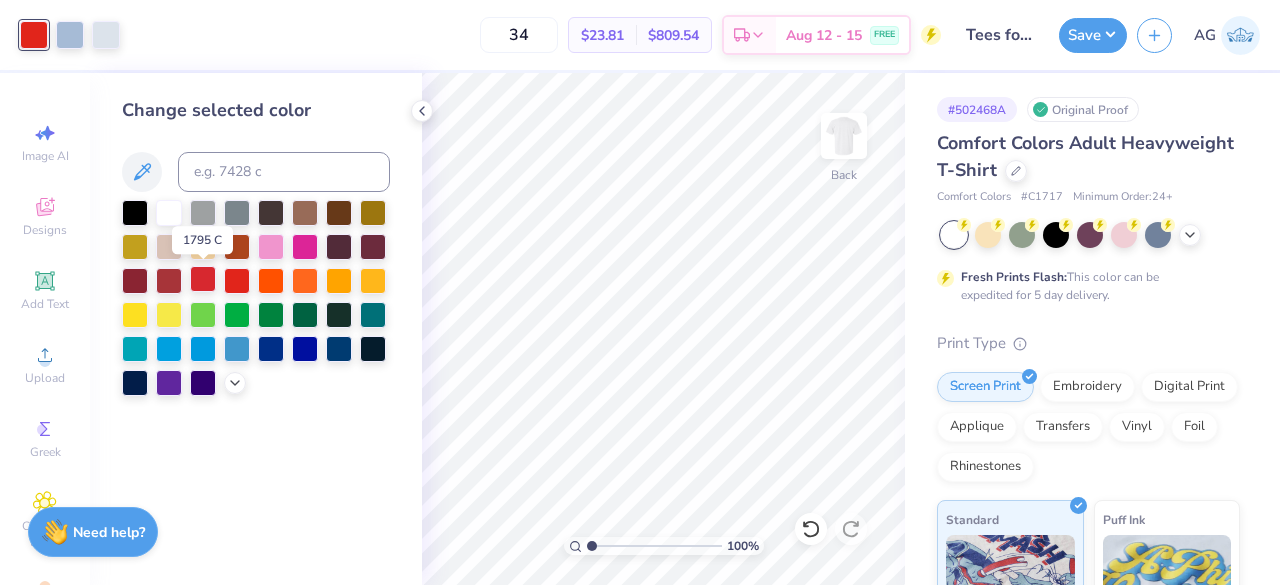 click at bounding box center [203, 279] 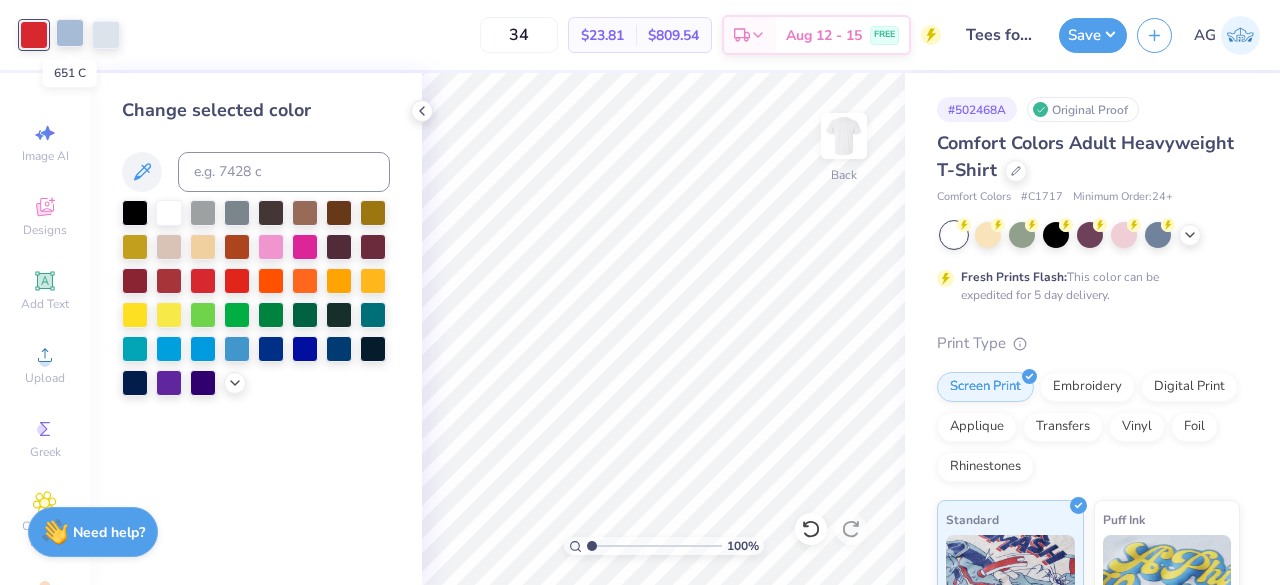 click at bounding box center [70, 33] 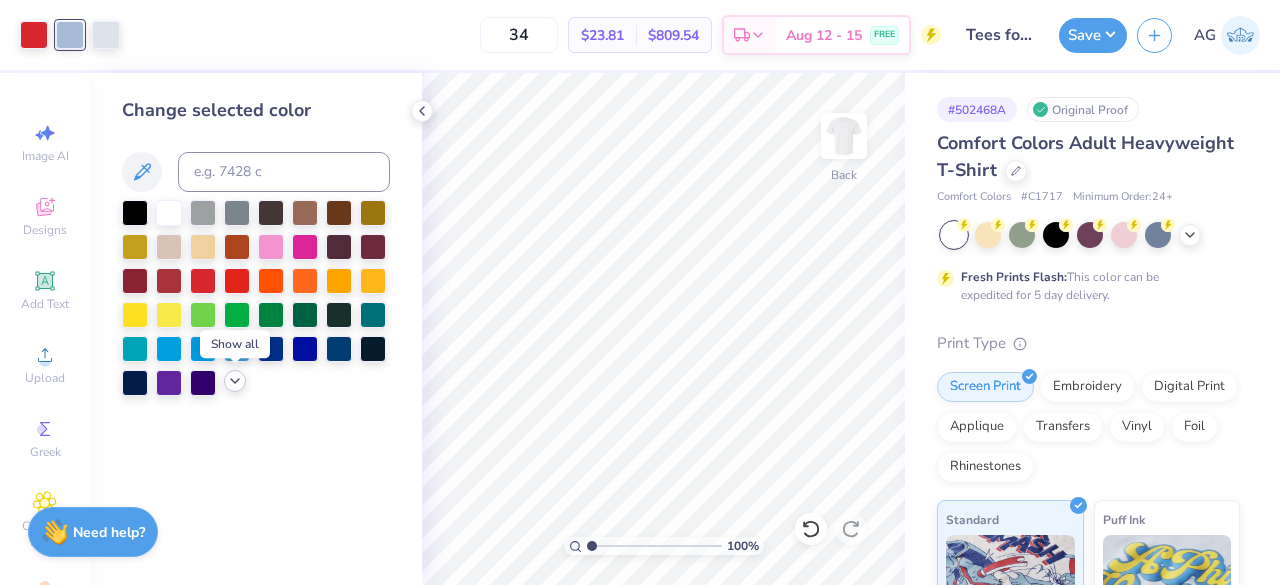 click 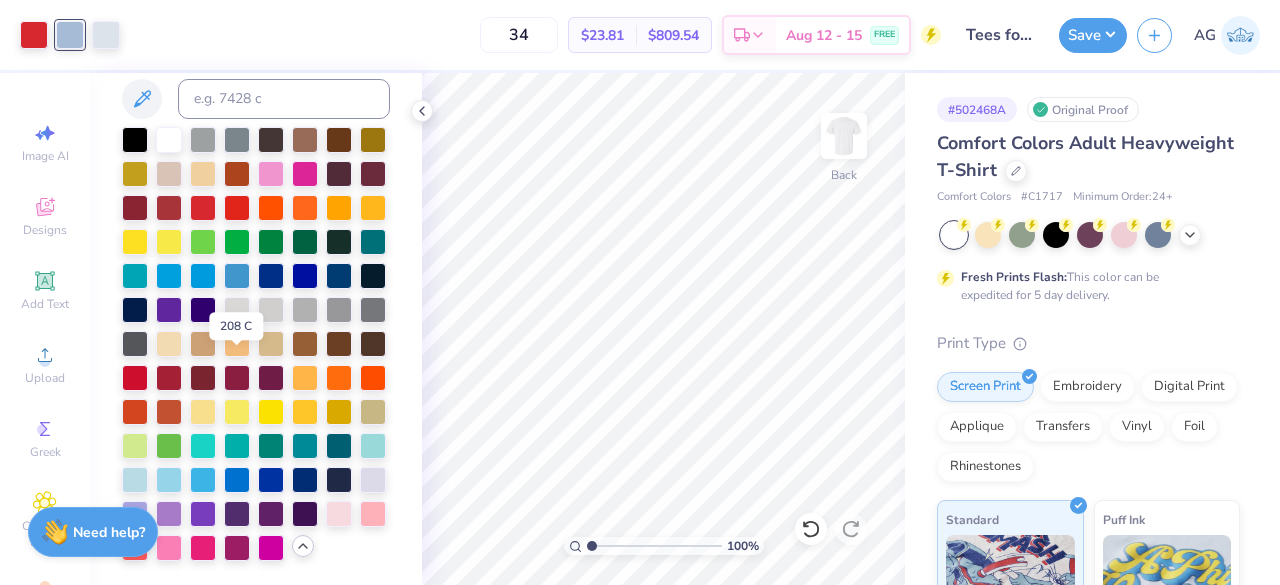 scroll, scrollTop: 140, scrollLeft: 0, axis: vertical 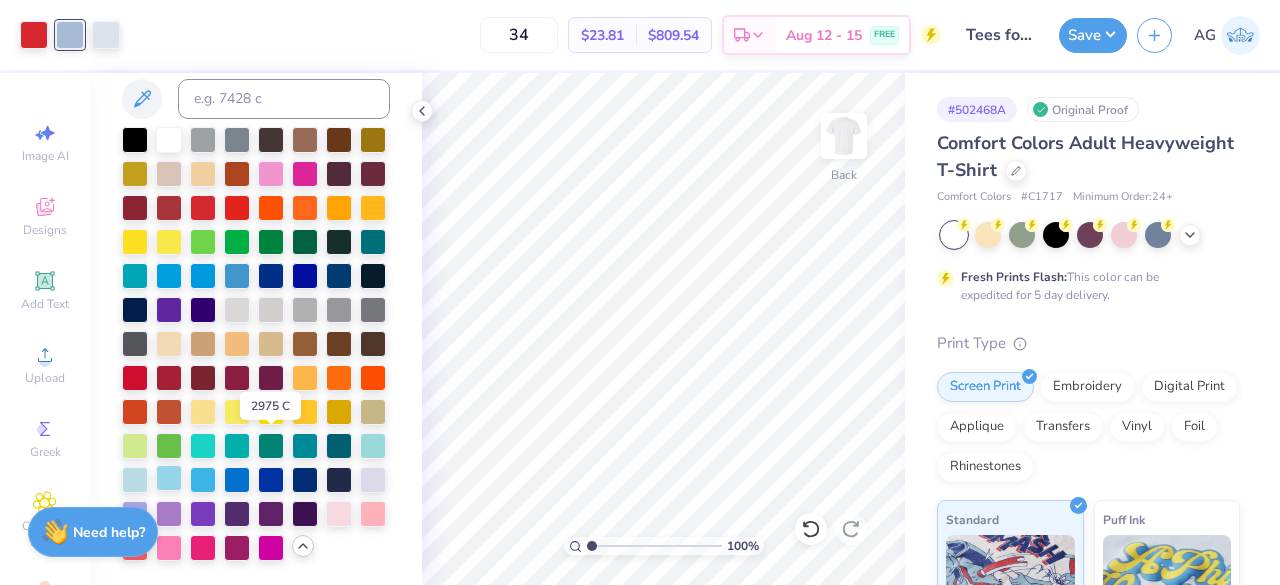 click at bounding box center [169, 478] 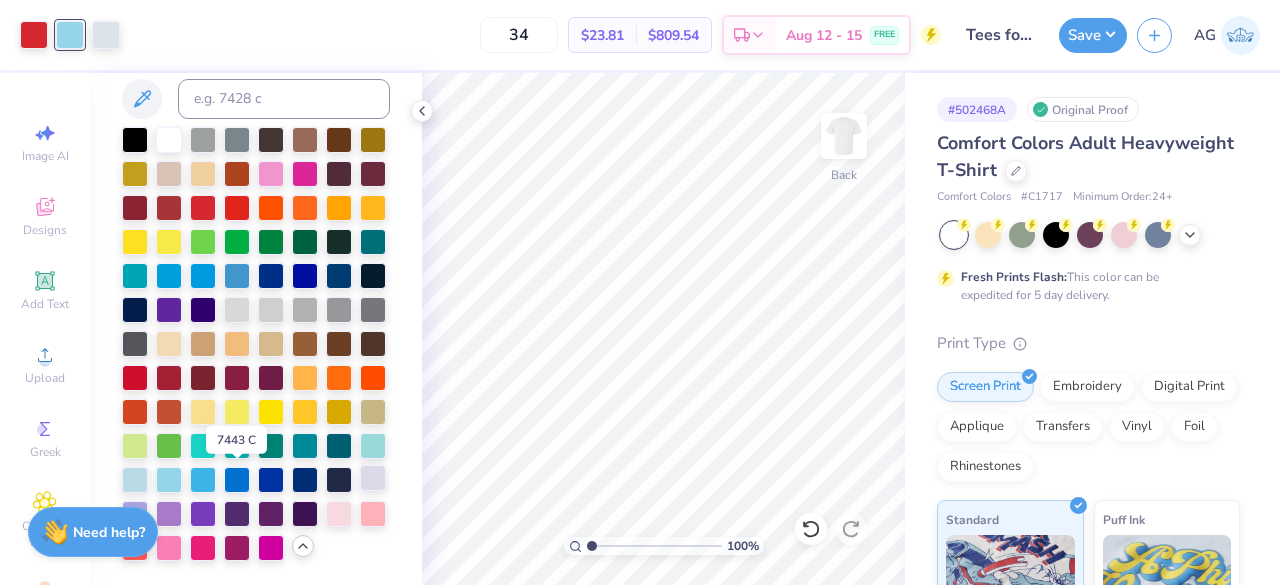 click at bounding box center (373, 478) 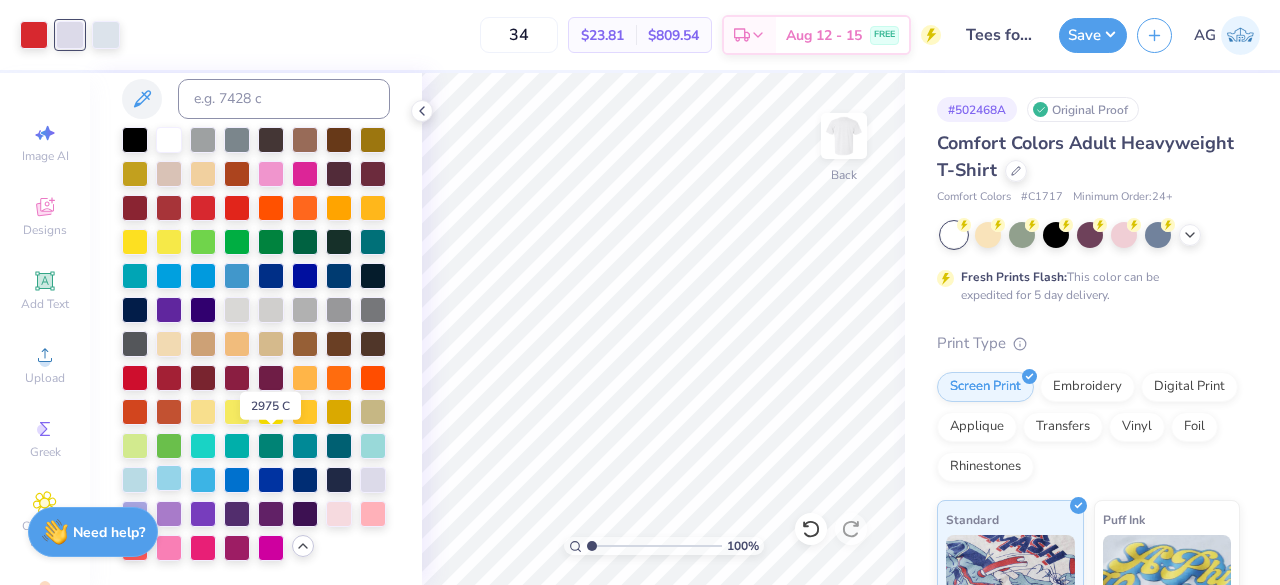 click at bounding box center [169, 478] 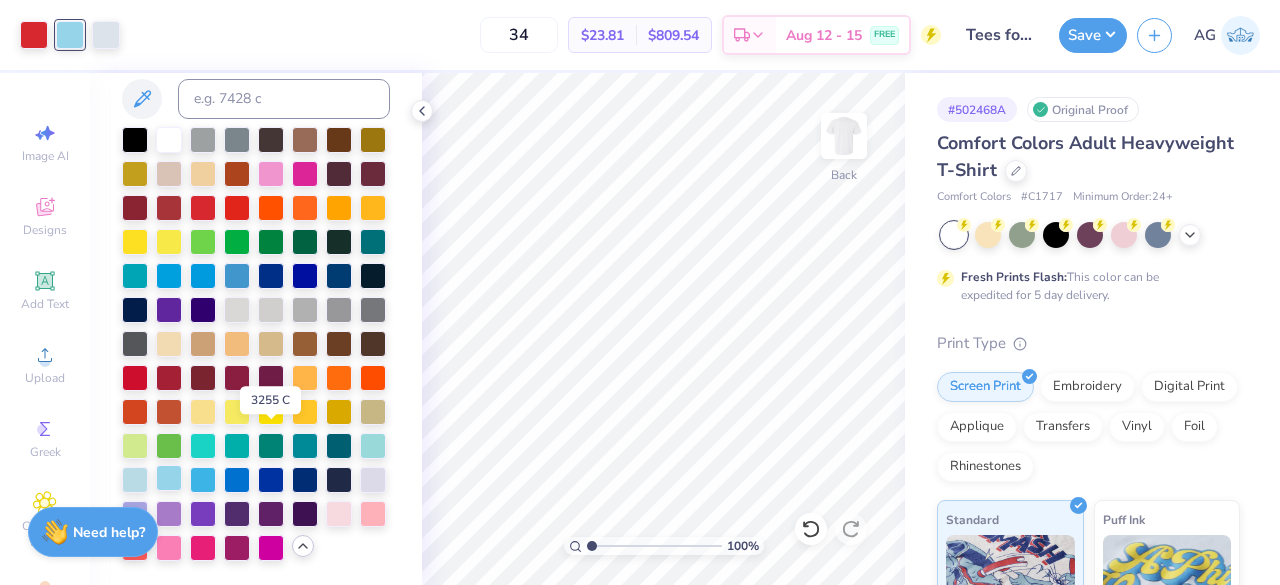 scroll, scrollTop: 140, scrollLeft: 0, axis: vertical 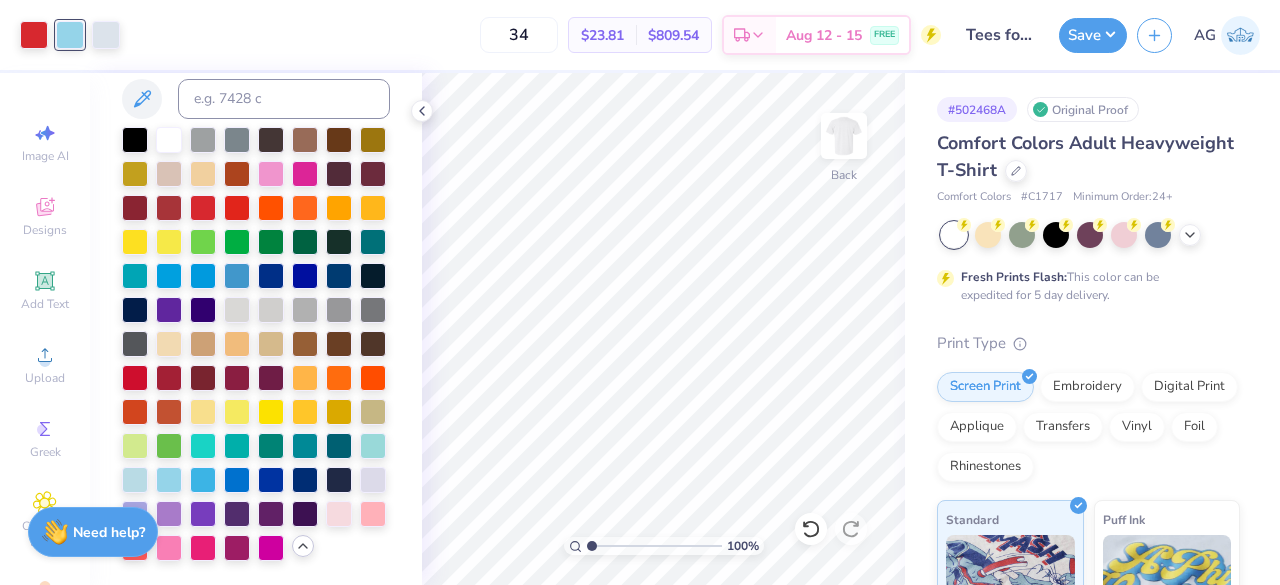 click 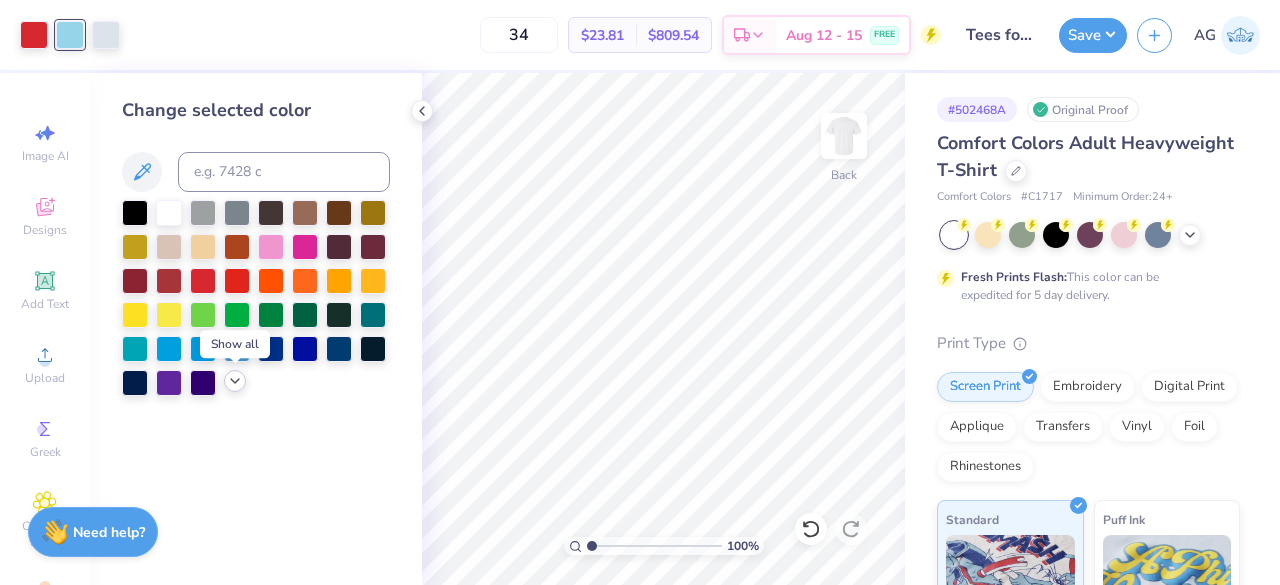 click 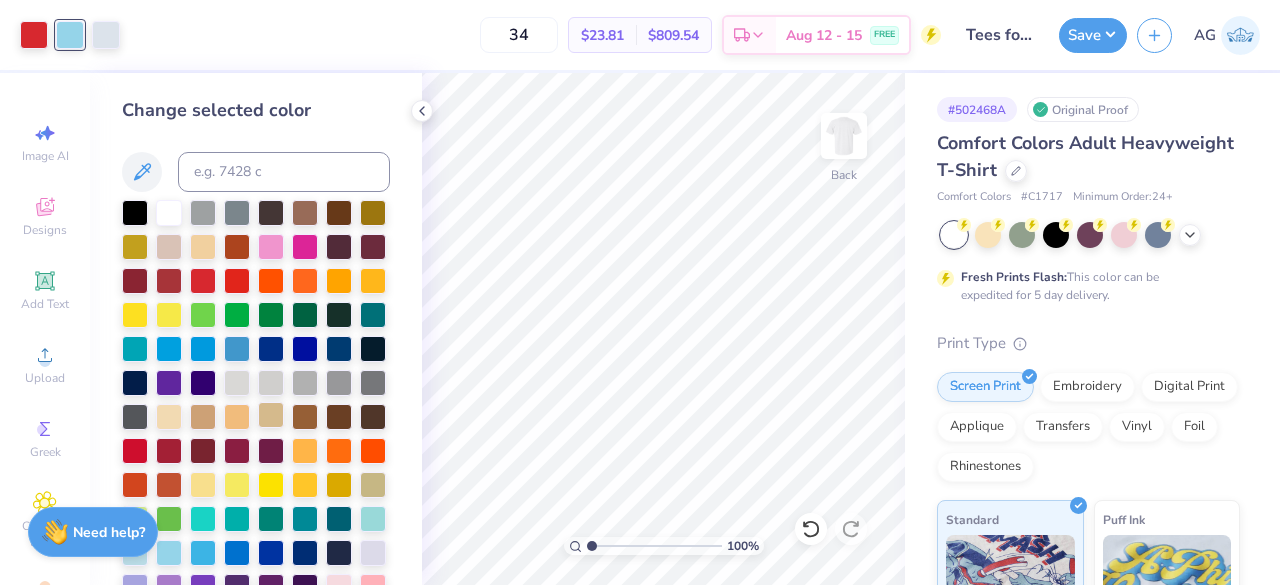 scroll, scrollTop: 140, scrollLeft: 0, axis: vertical 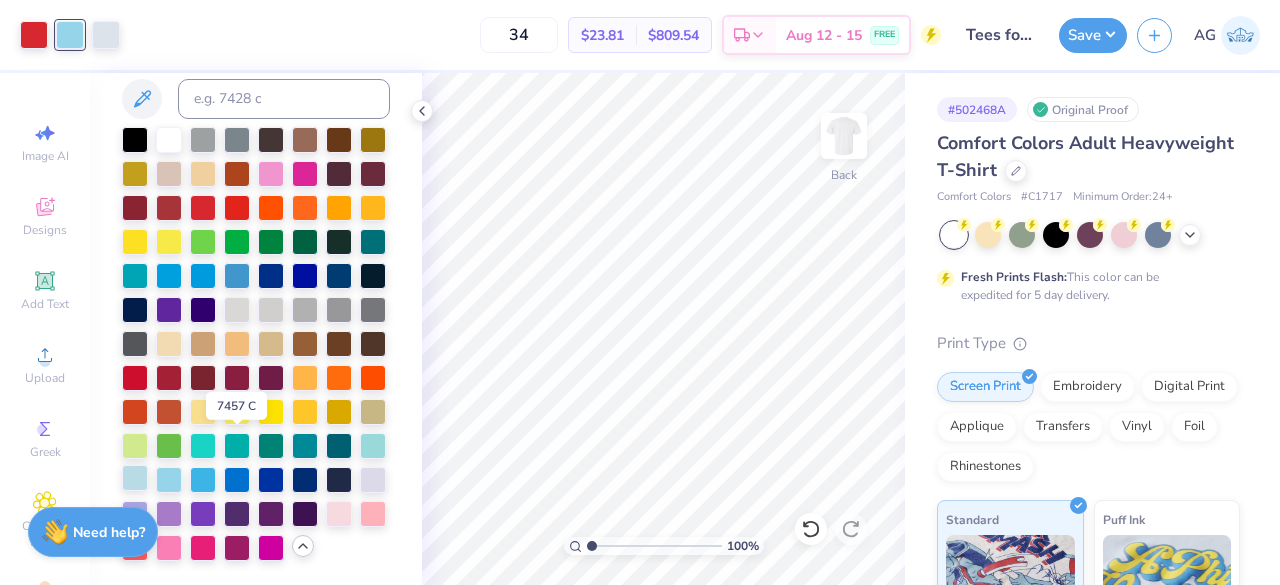 click at bounding box center [135, 478] 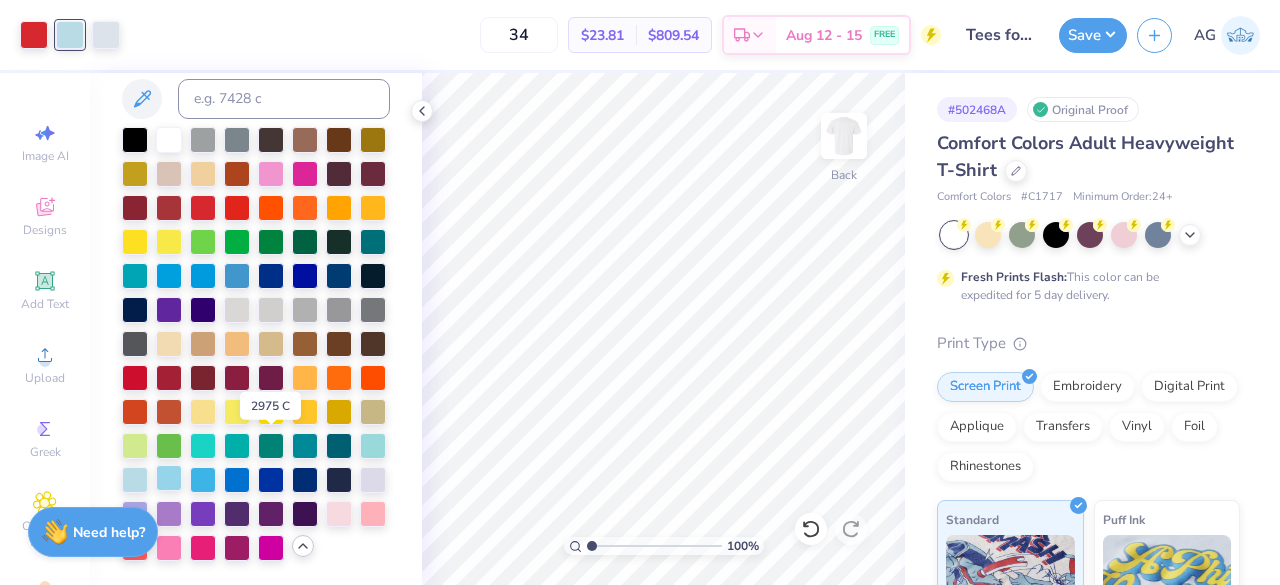 click at bounding box center (169, 478) 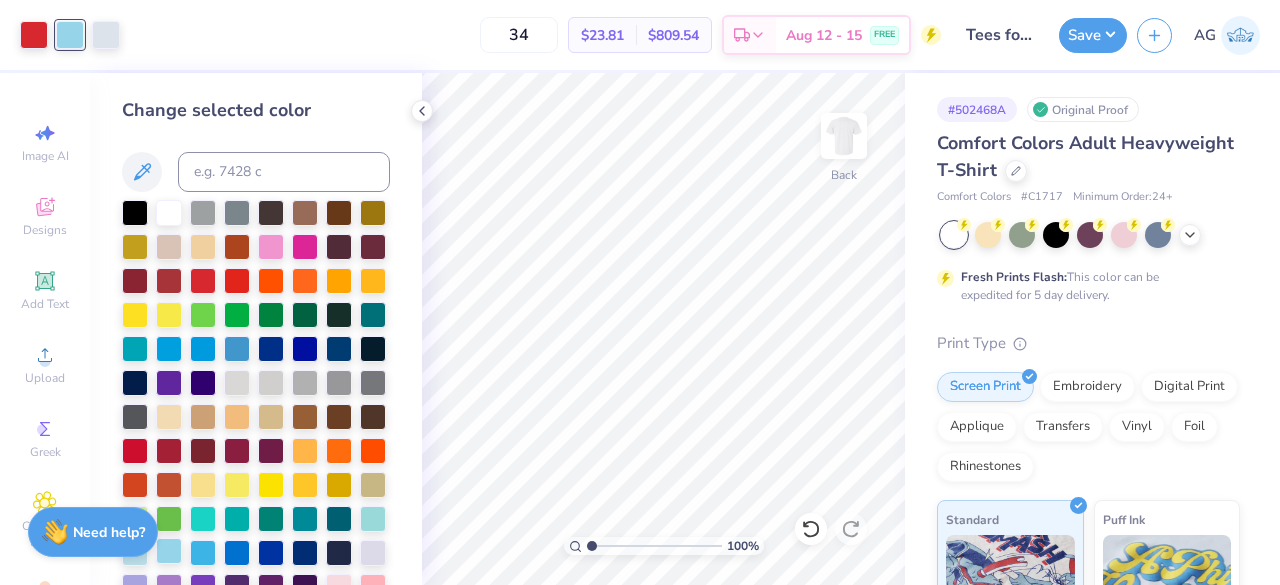 scroll, scrollTop: 140, scrollLeft: 0, axis: vertical 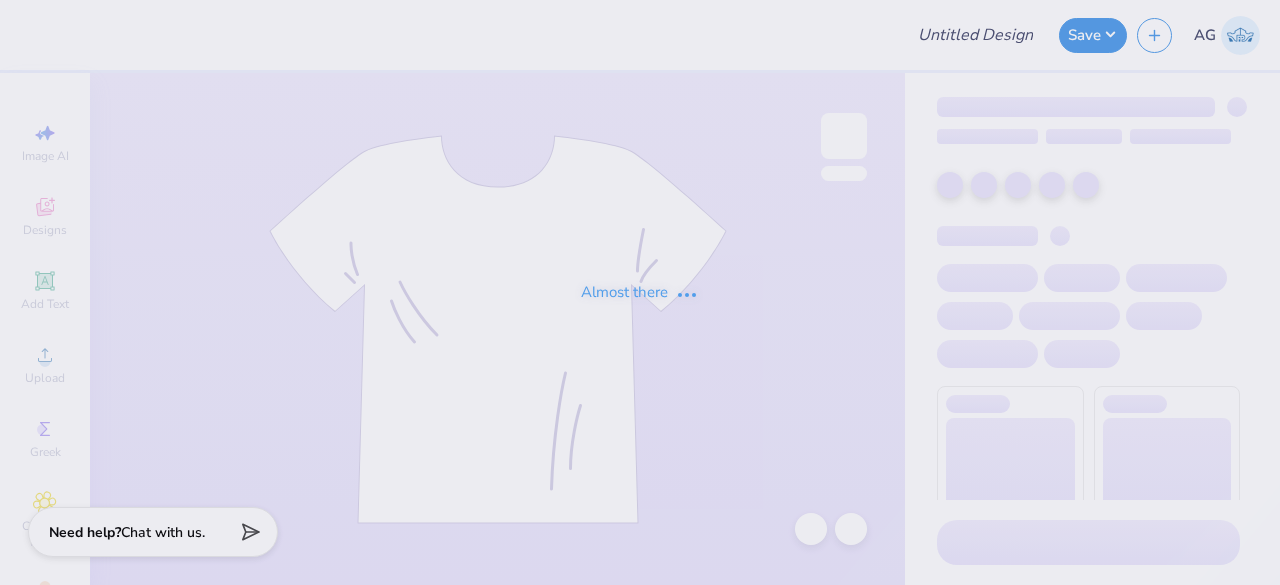 type on "Tees for ZTA" 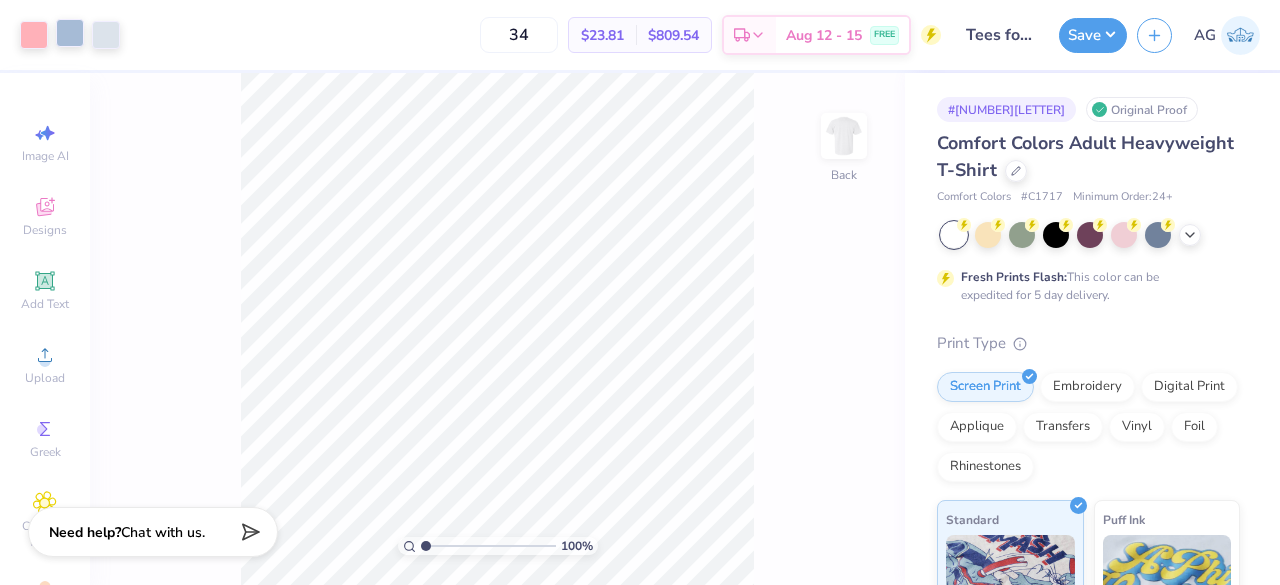 click on "Art colors" at bounding box center [60, 35] 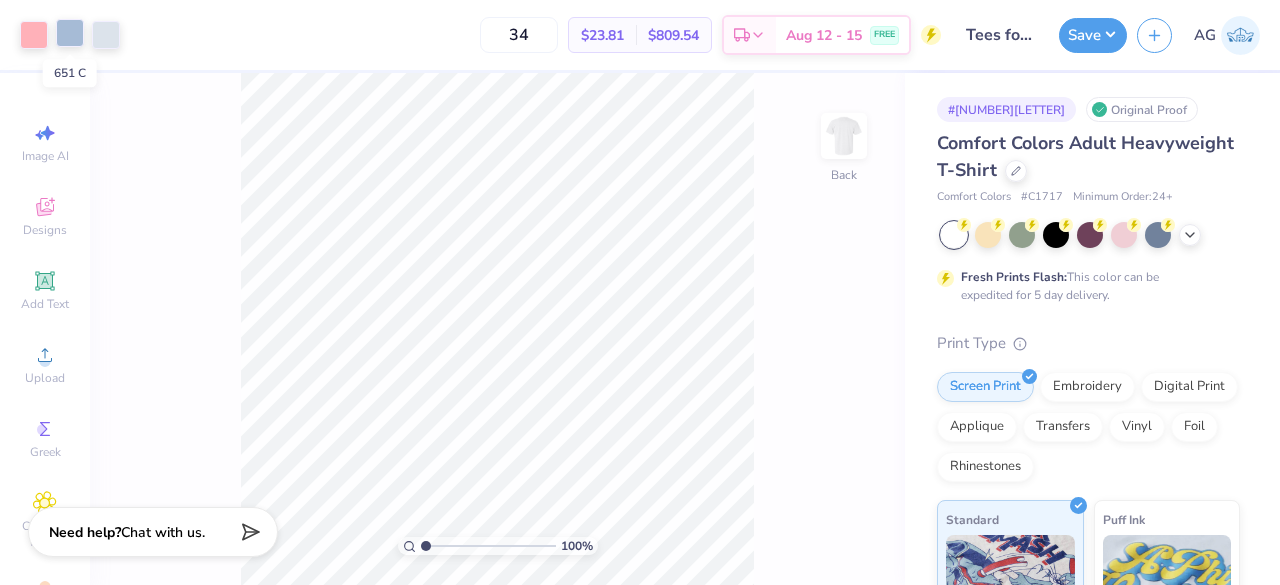 click at bounding box center [70, 33] 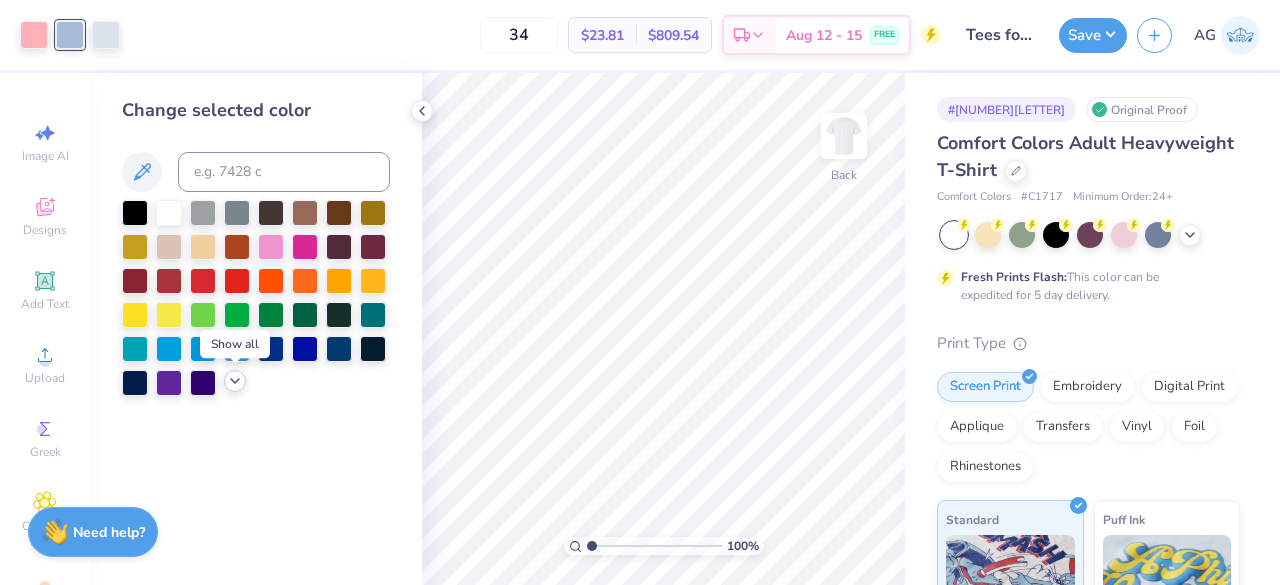 click 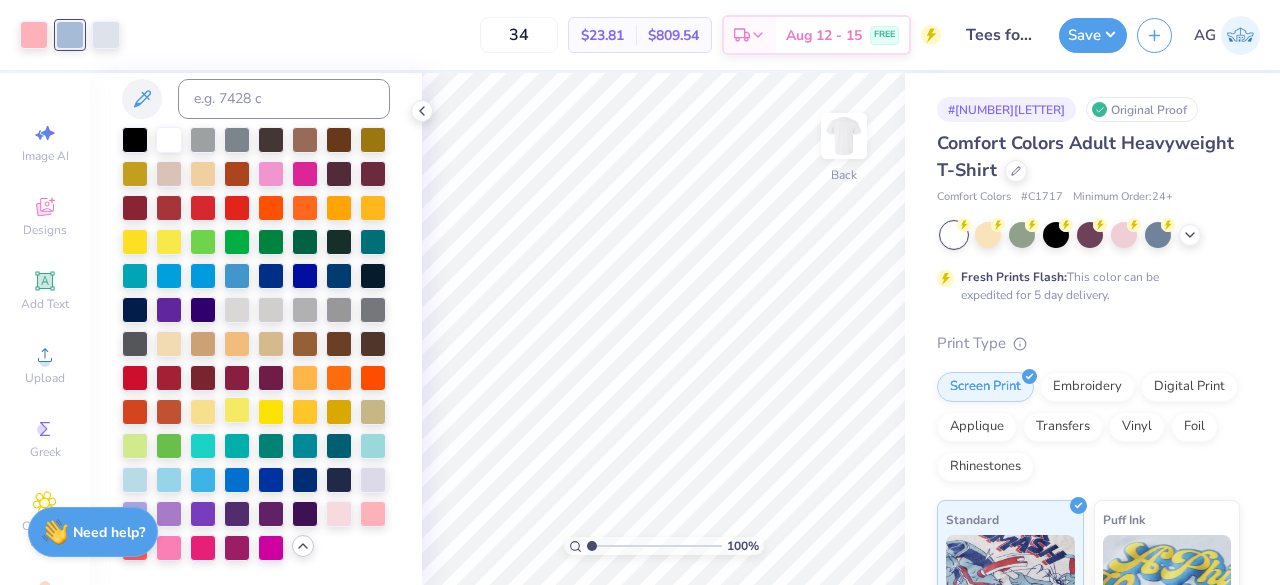 scroll, scrollTop: 0, scrollLeft: 0, axis: both 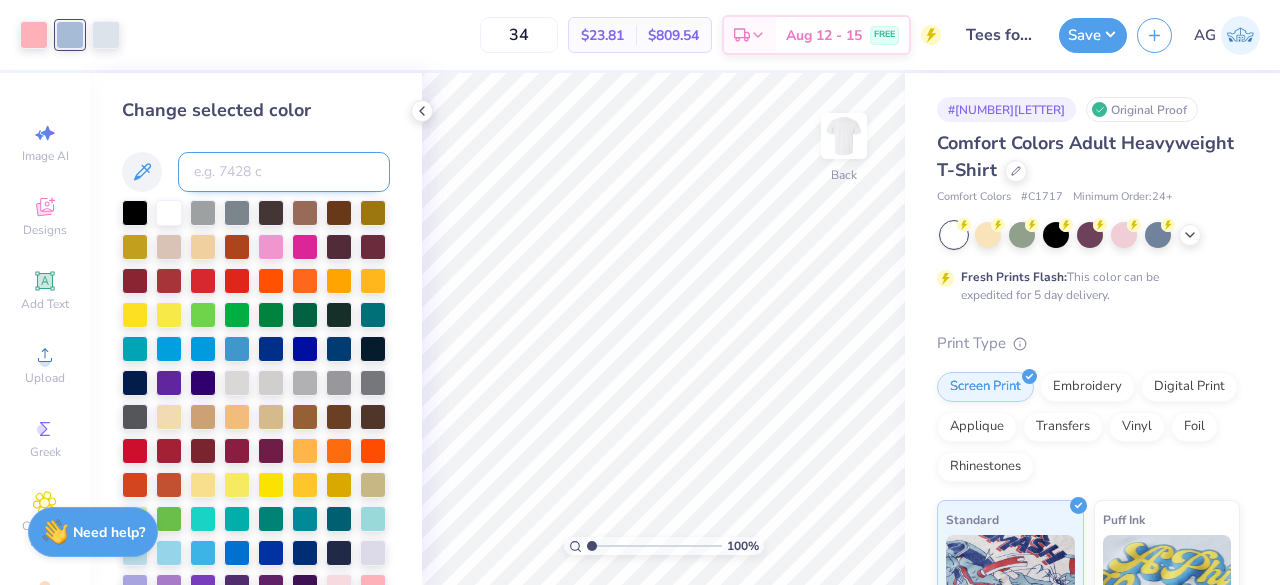 click at bounding box center [284, 172] 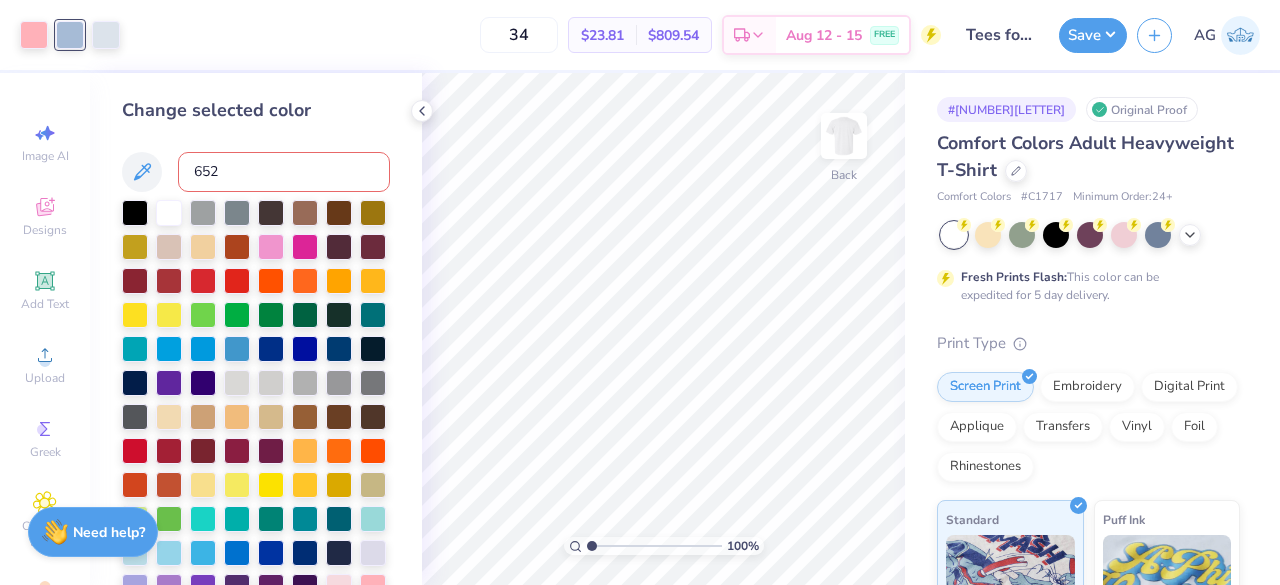 type on "652" 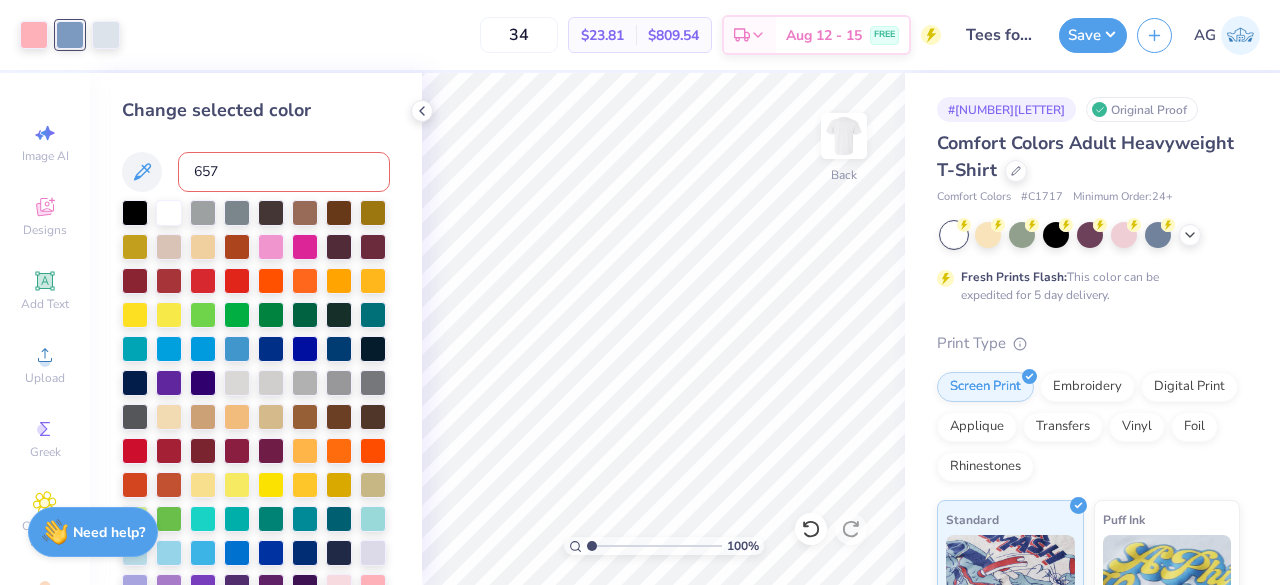 type on "657" 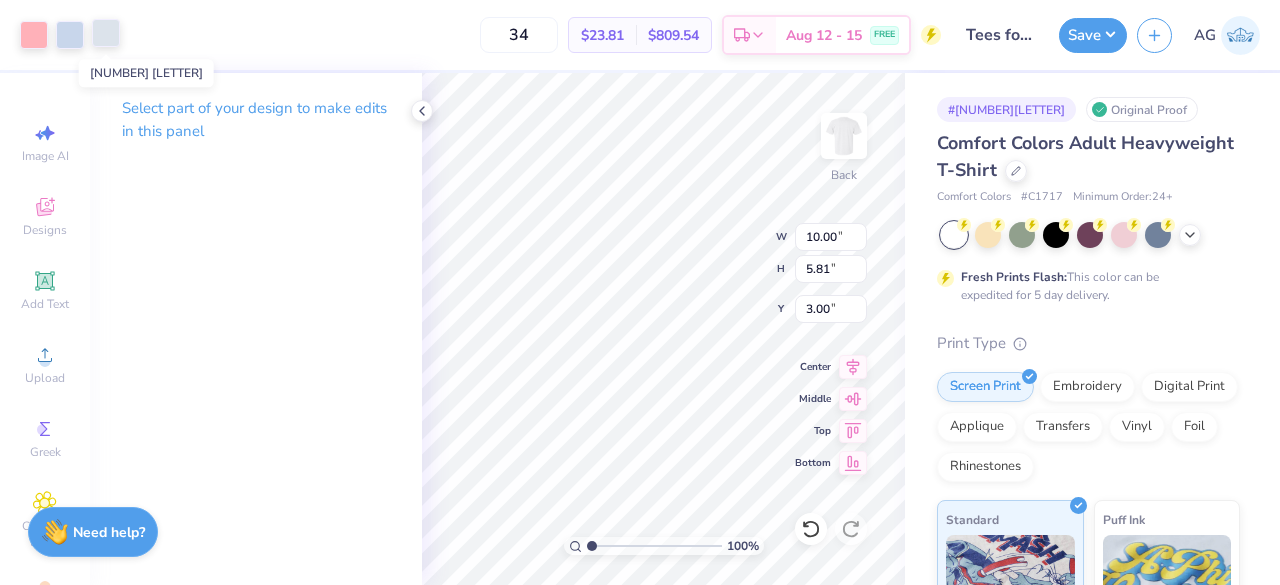 click at bounding box center [106, 33] 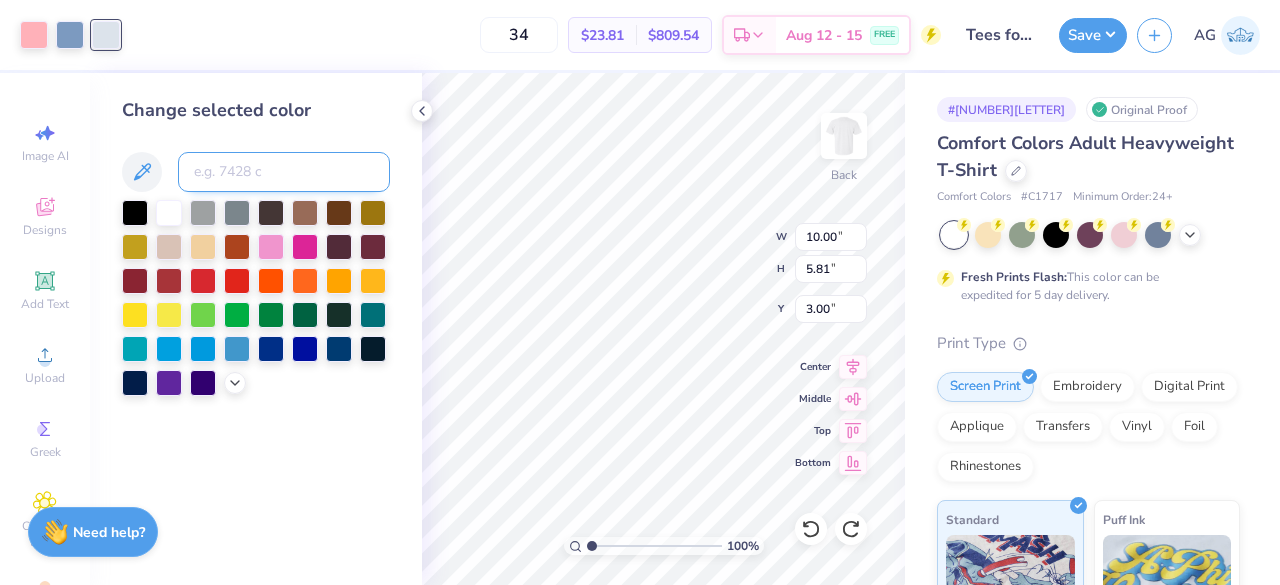click at bounding box center [284, 172] 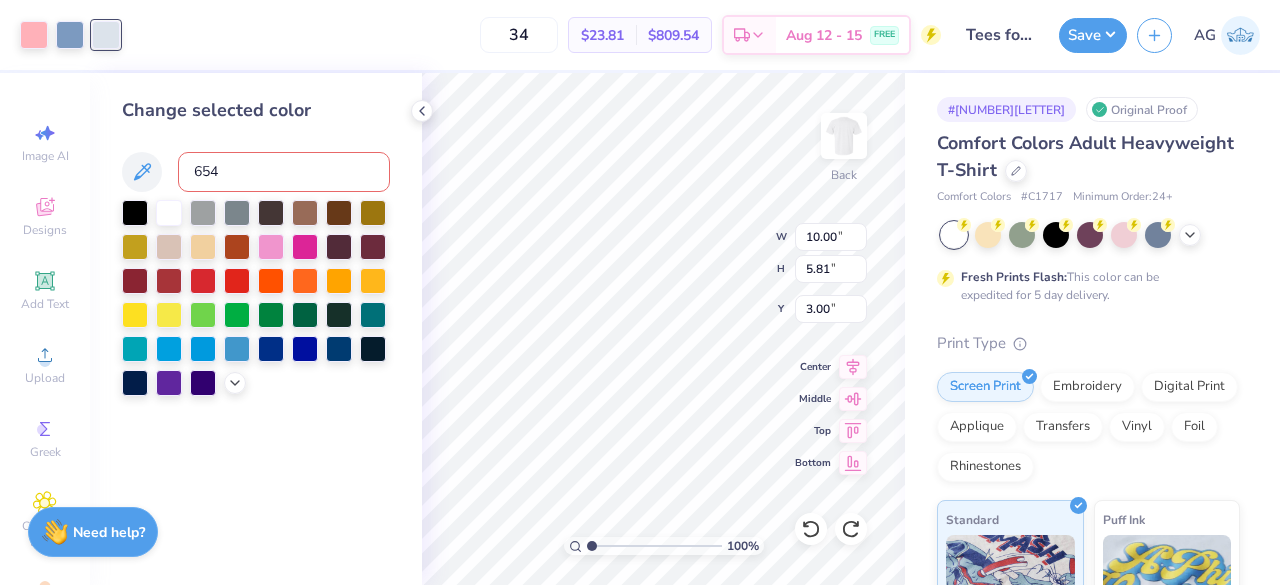 type on "654" 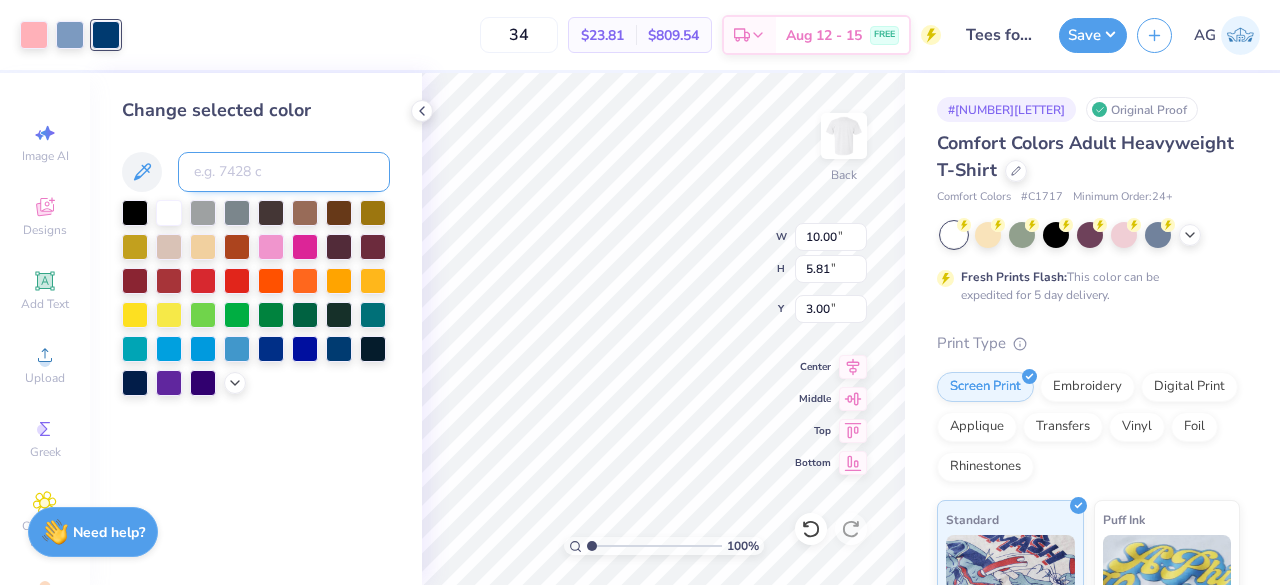 type 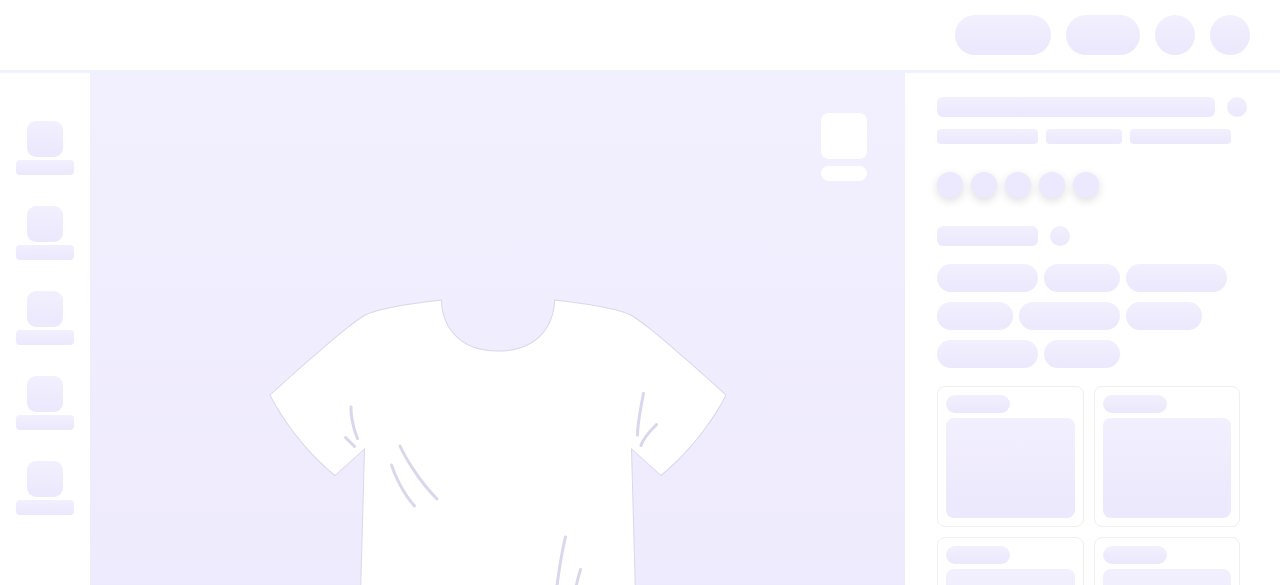 scroll, scrollTop: 0, scrollLeft: 0, axis: both 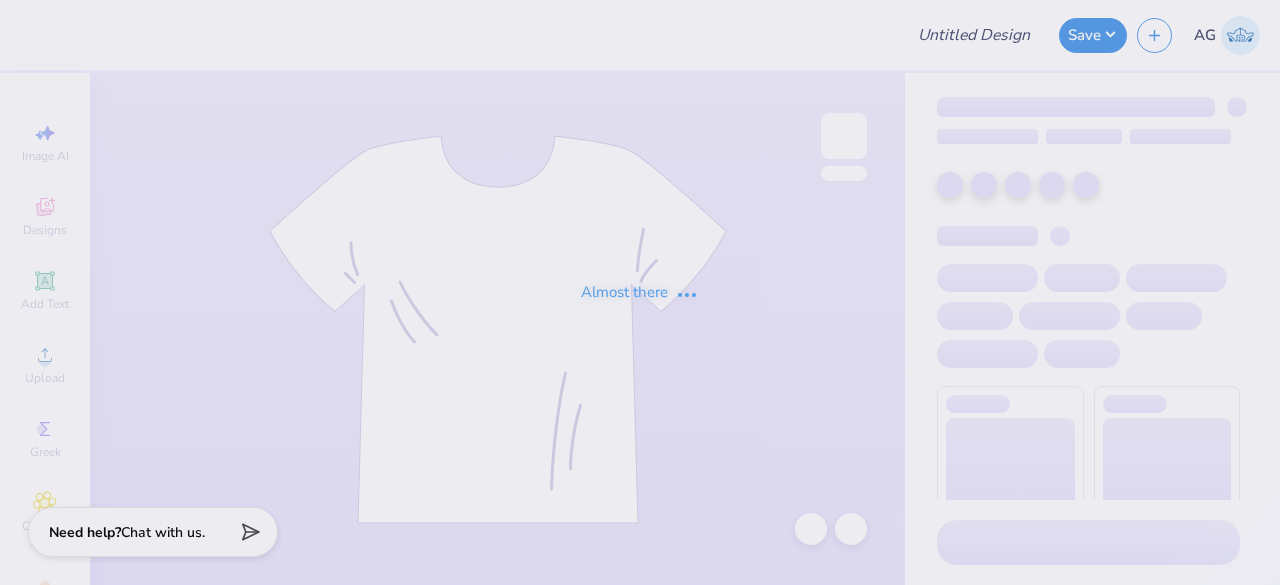 type on "Tees for ZTA" 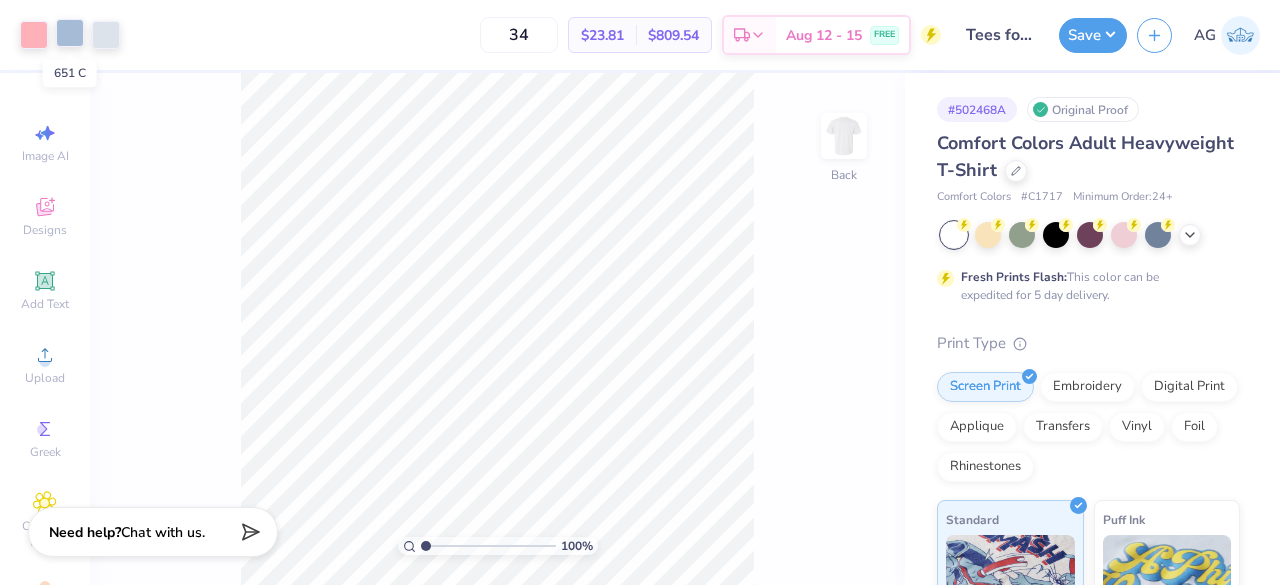 click at bounding box center [70, 33] 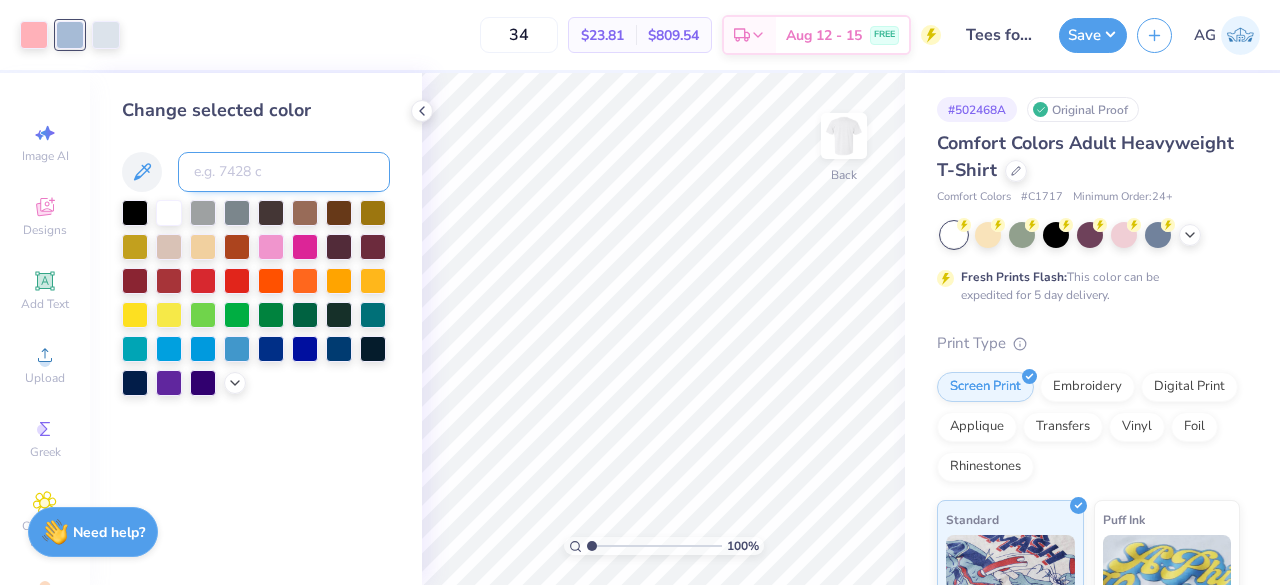 click at bounding box center (284, 172) 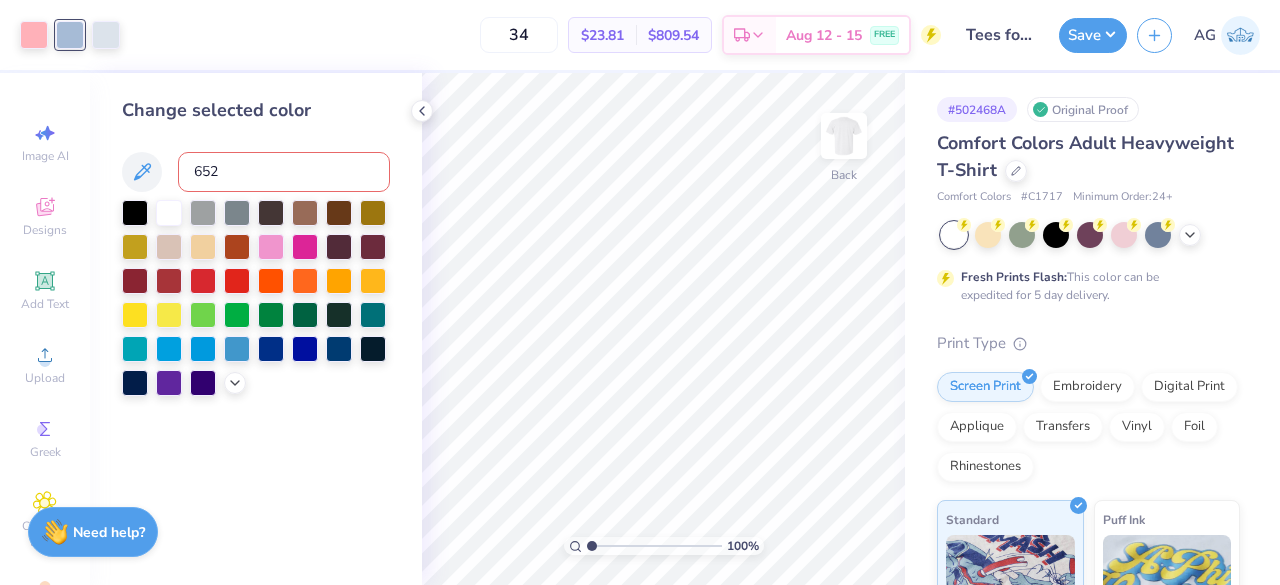 type on "652" 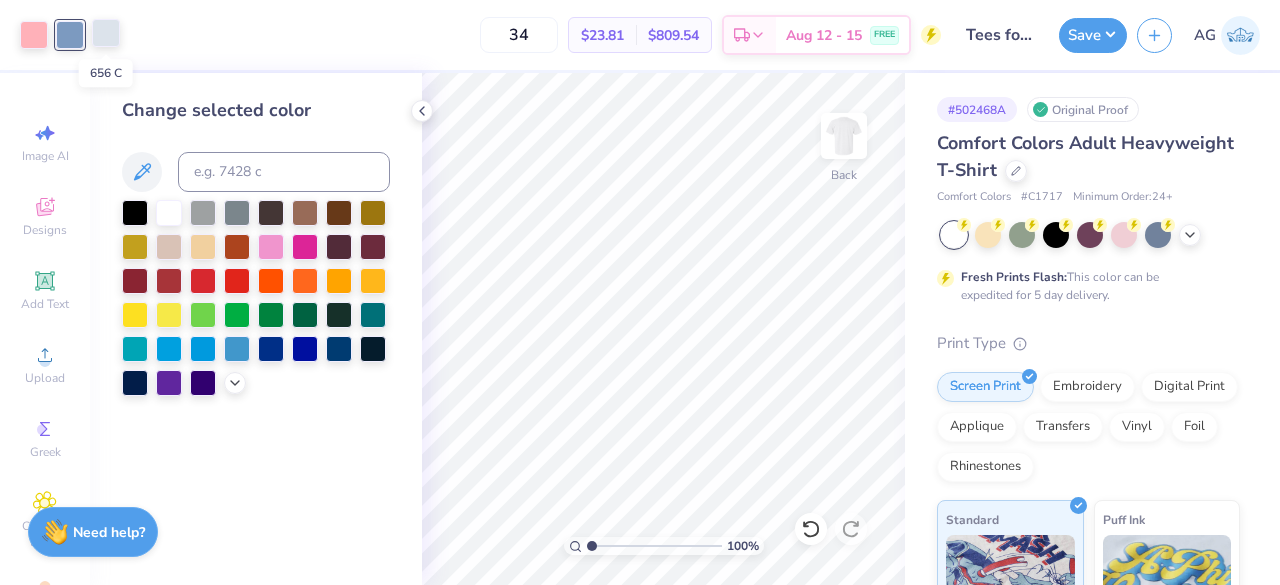 click at bounding box center [106, 33] 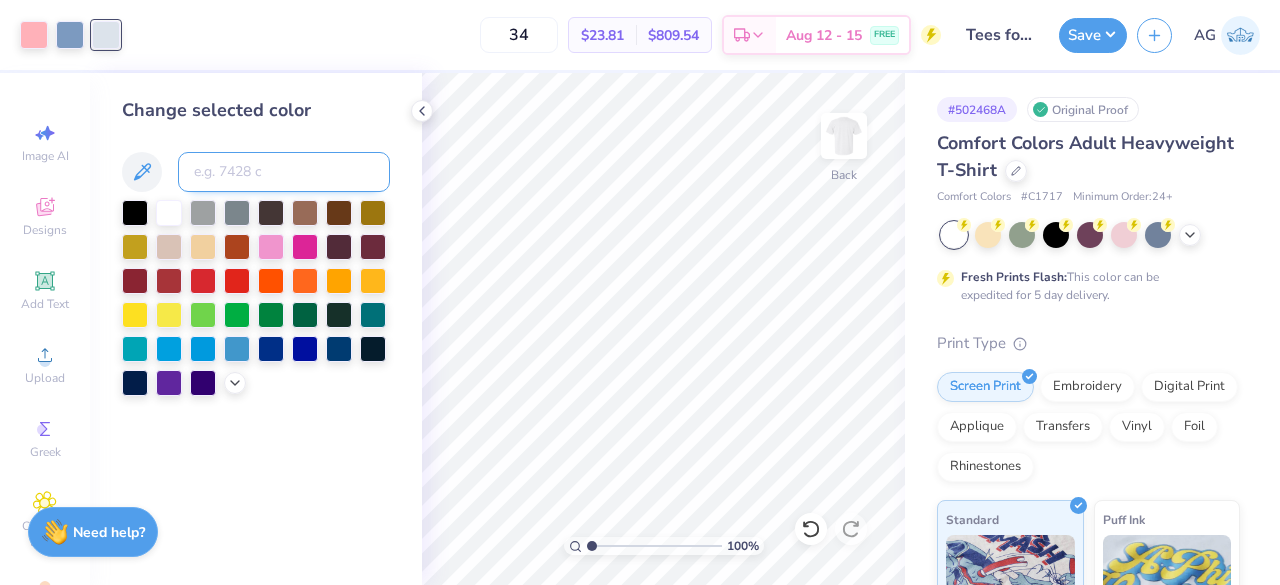 click at bounding box center (284, 172) 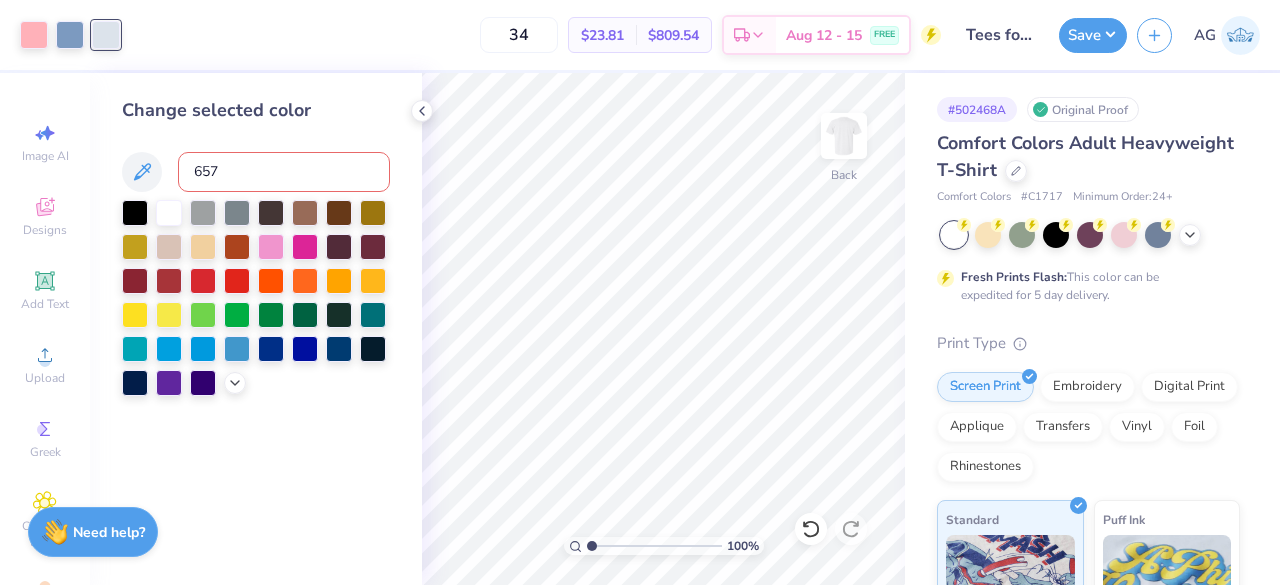 type on "657" 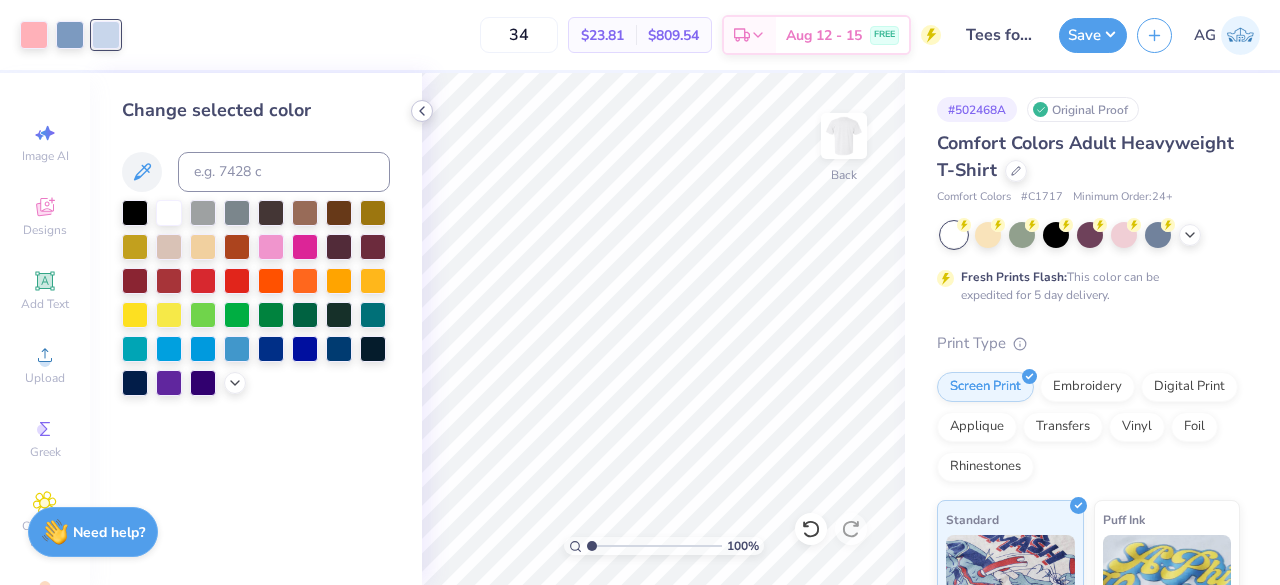 click 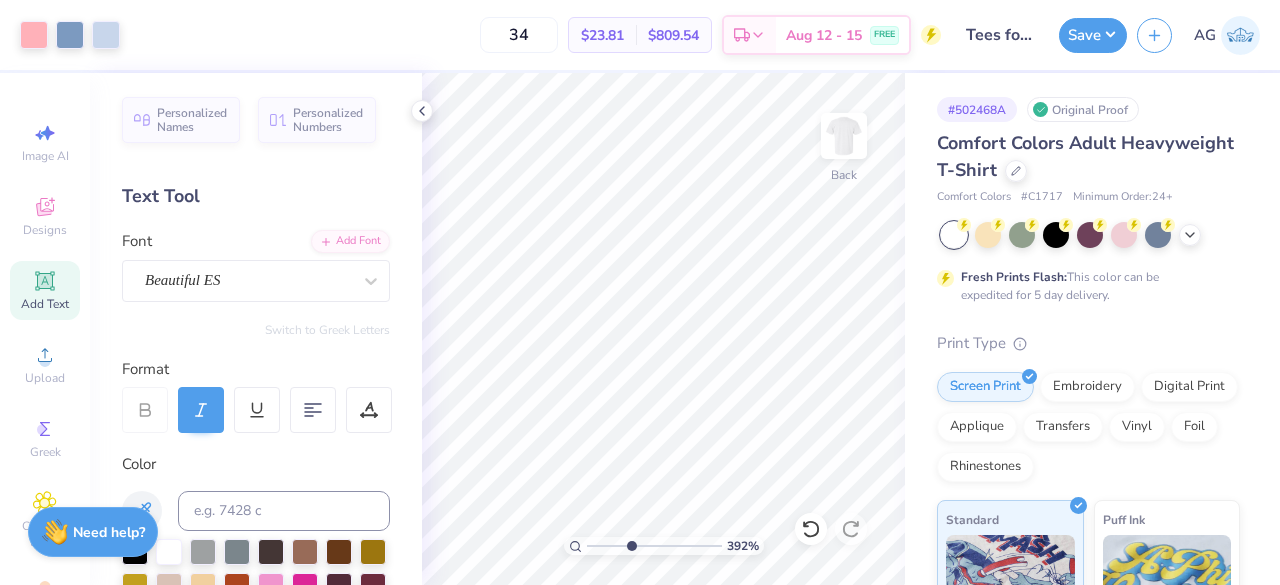 click at bounding box center (654, 546) 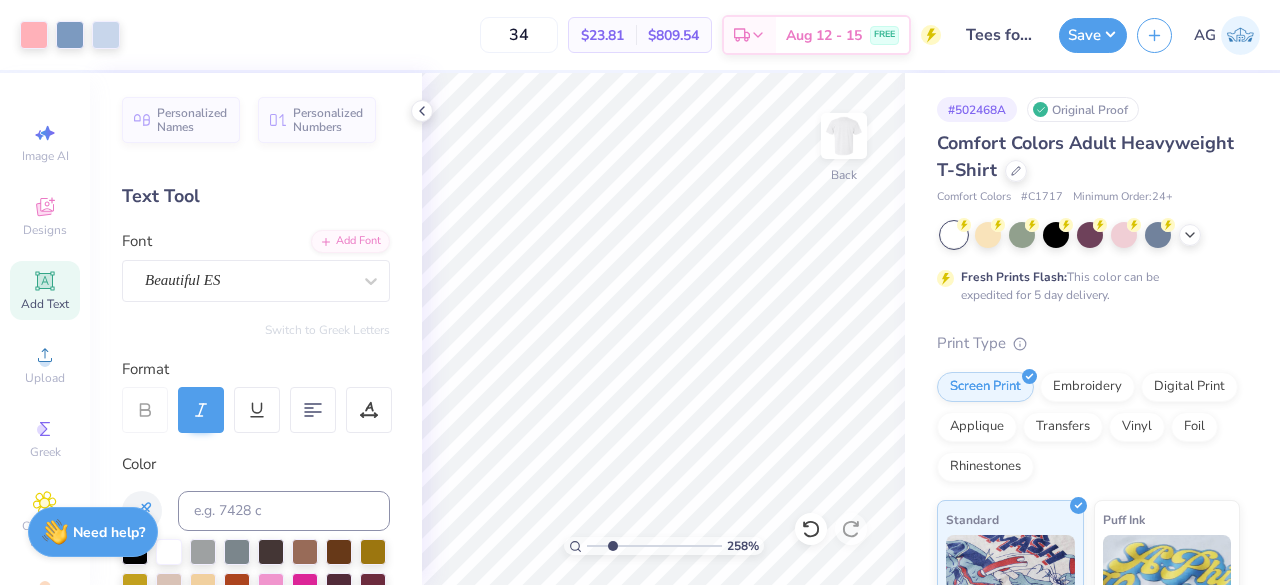 click at bounding box center [654, 546] 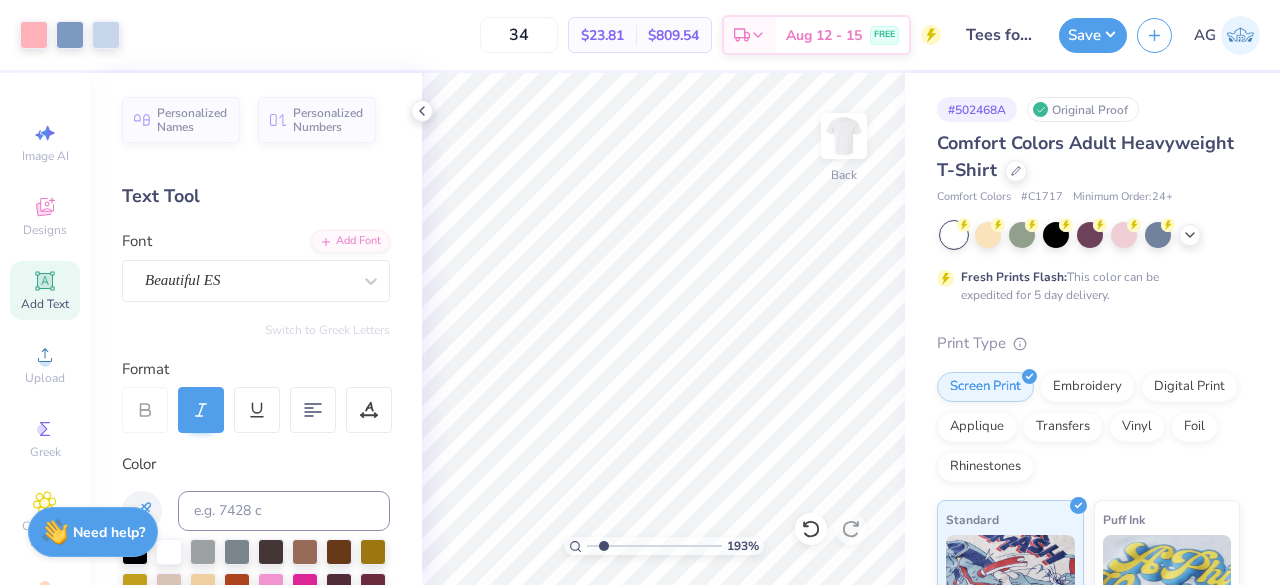 click at bounding box center (654, 546) 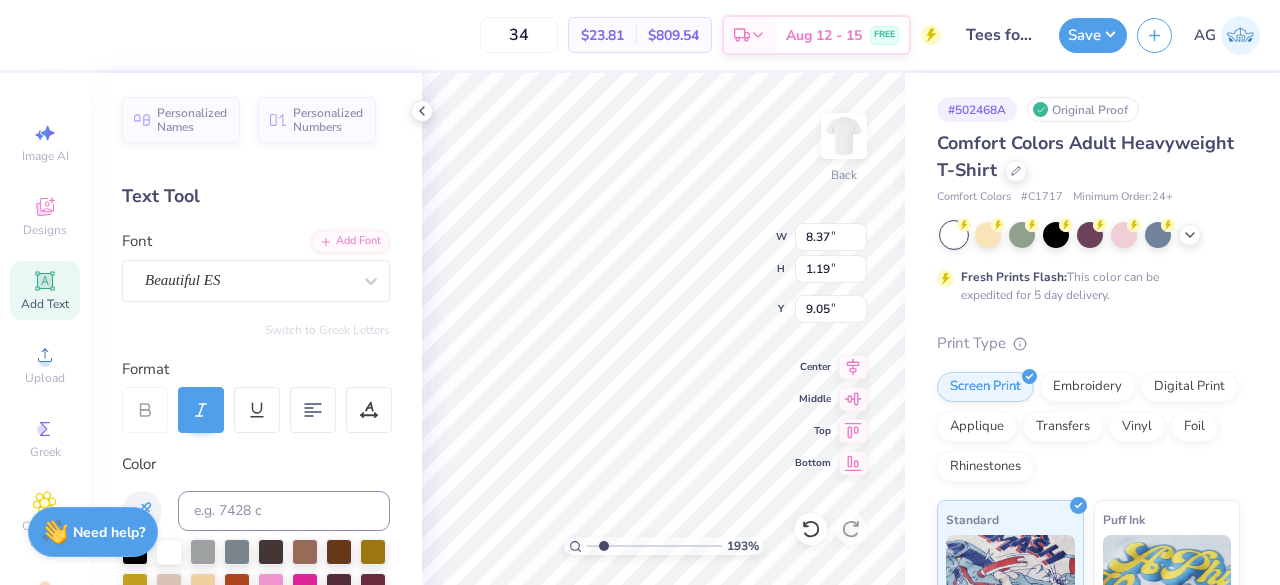 scroll, scrollTop: 16, scrollLeft: 5, axis: both 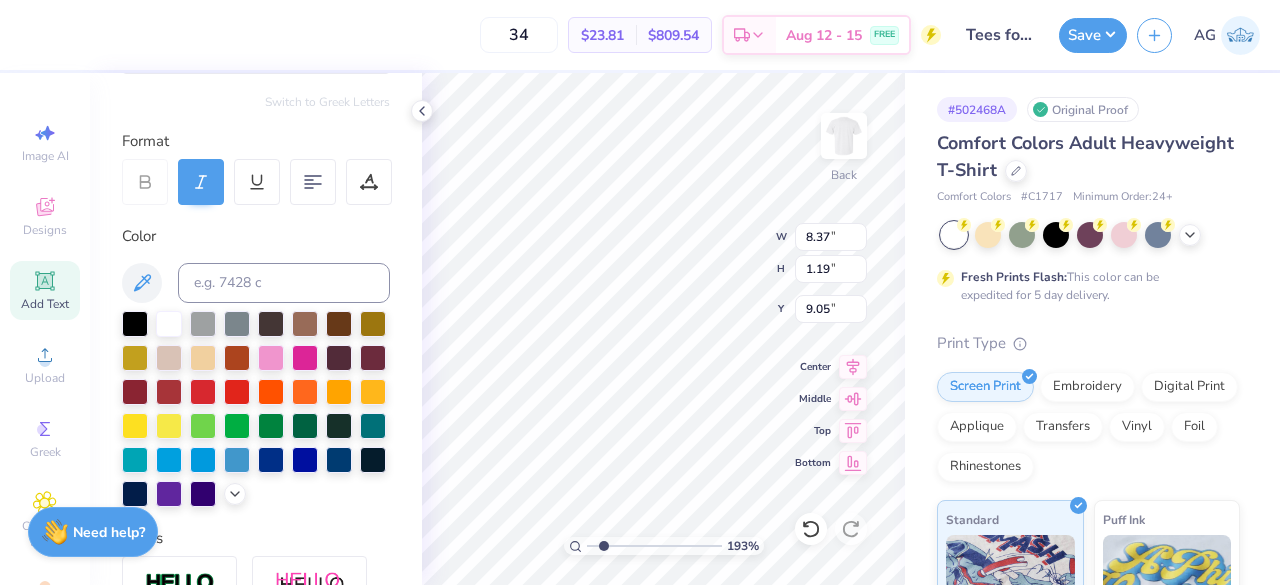 click on "Color" at bounding box center [256, 236] 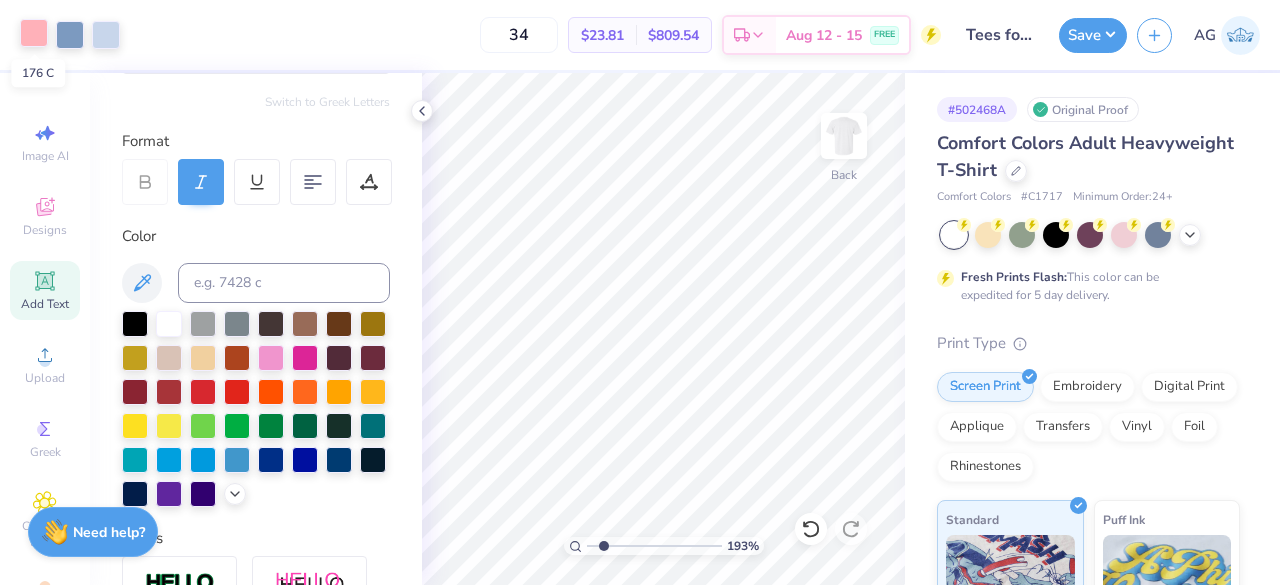 click at bounding box center [34, 33] 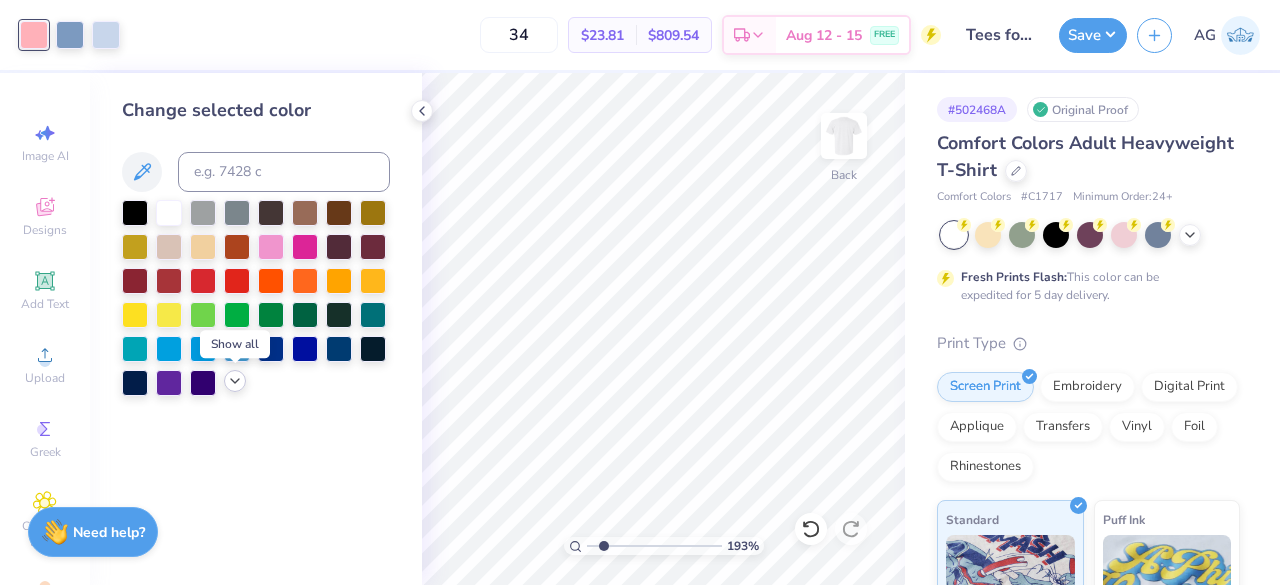 click 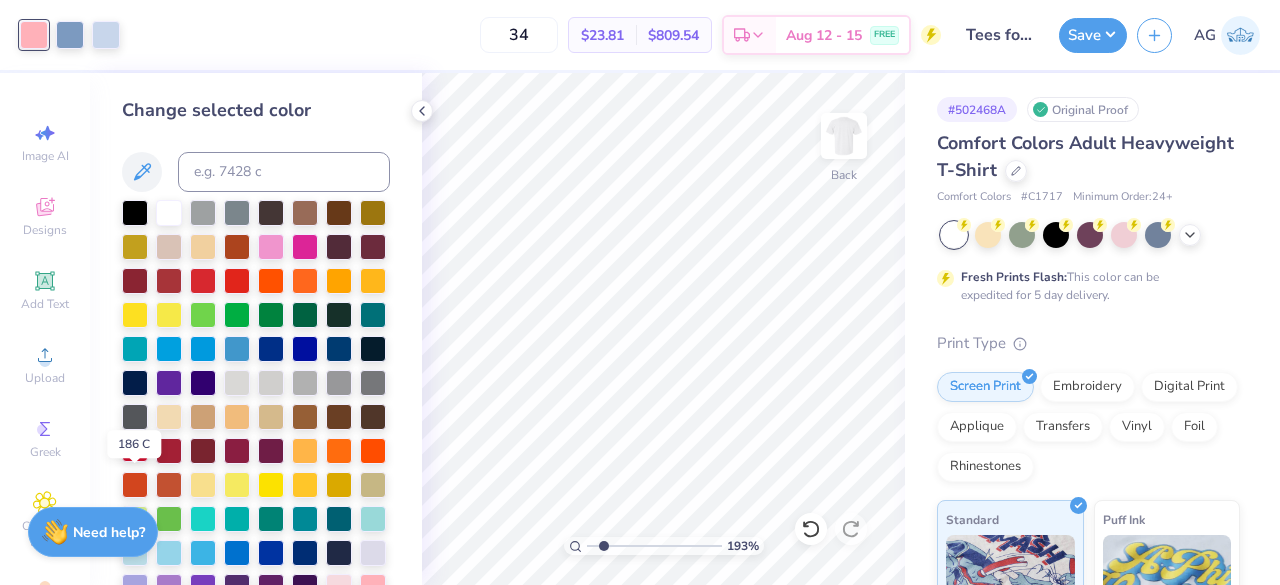 click at bounding box center [135, 449] 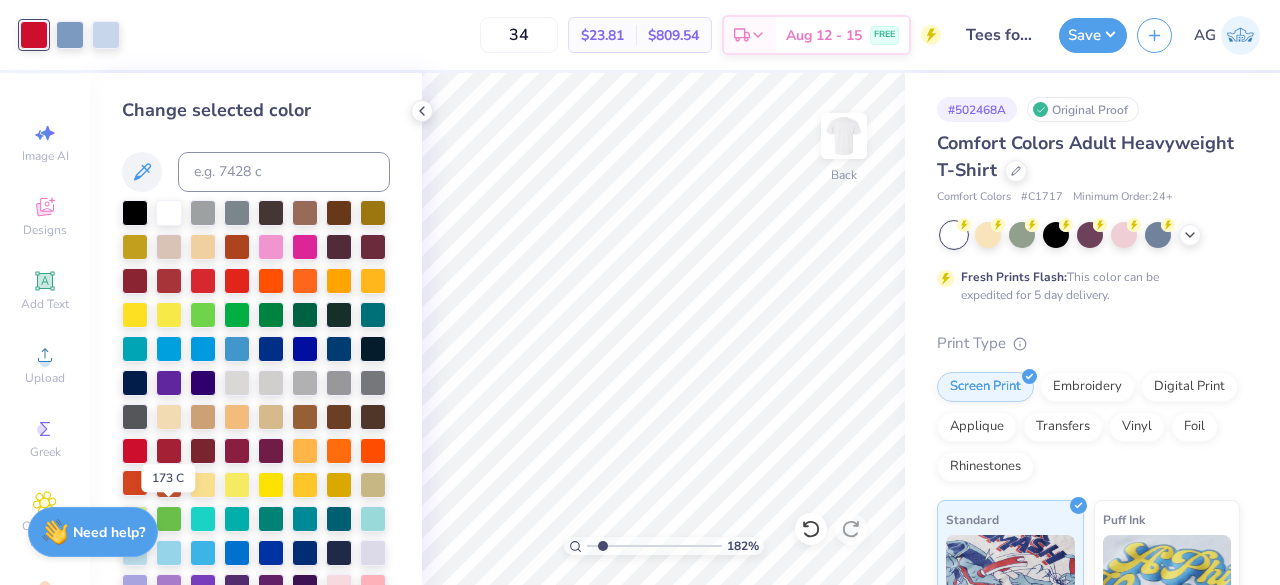 click at bounding box center (135, 483) 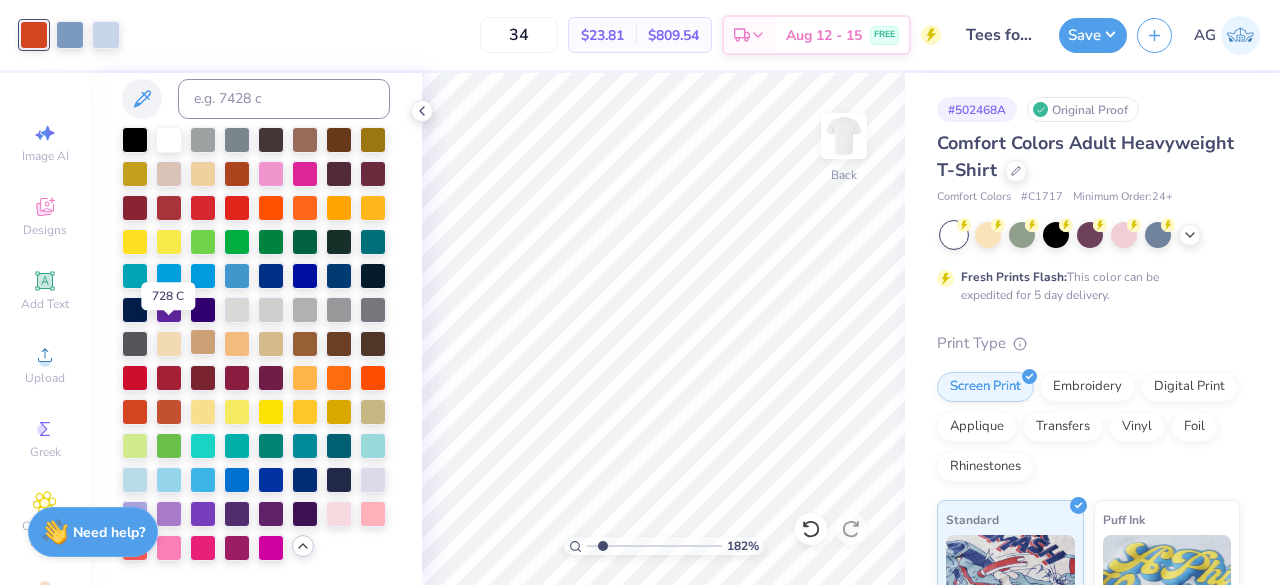scroll, scrollTop: 140, scrollLeft: 0, axis: vertical 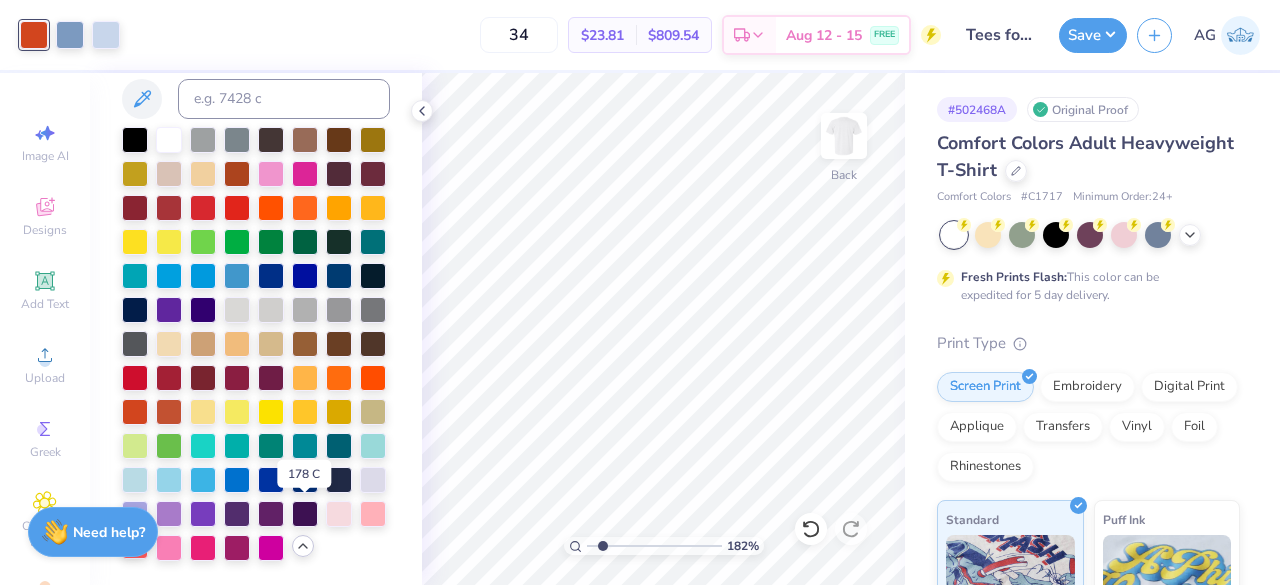 click at bounding box center [135, 546] 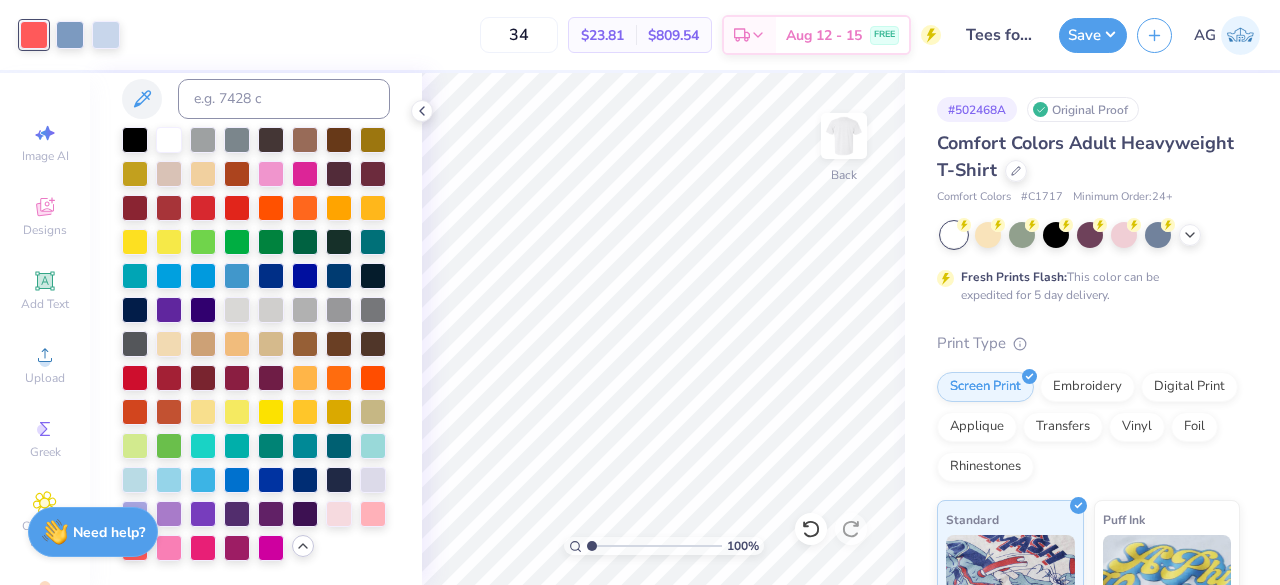 type on "1" 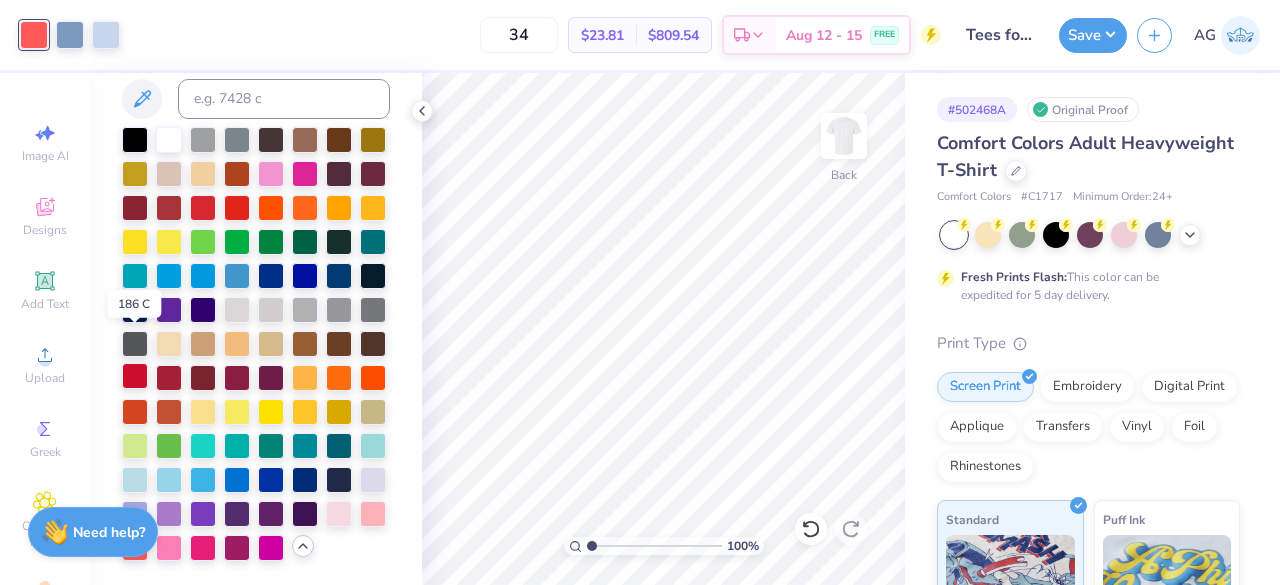 click at bounding box center (135, 376) 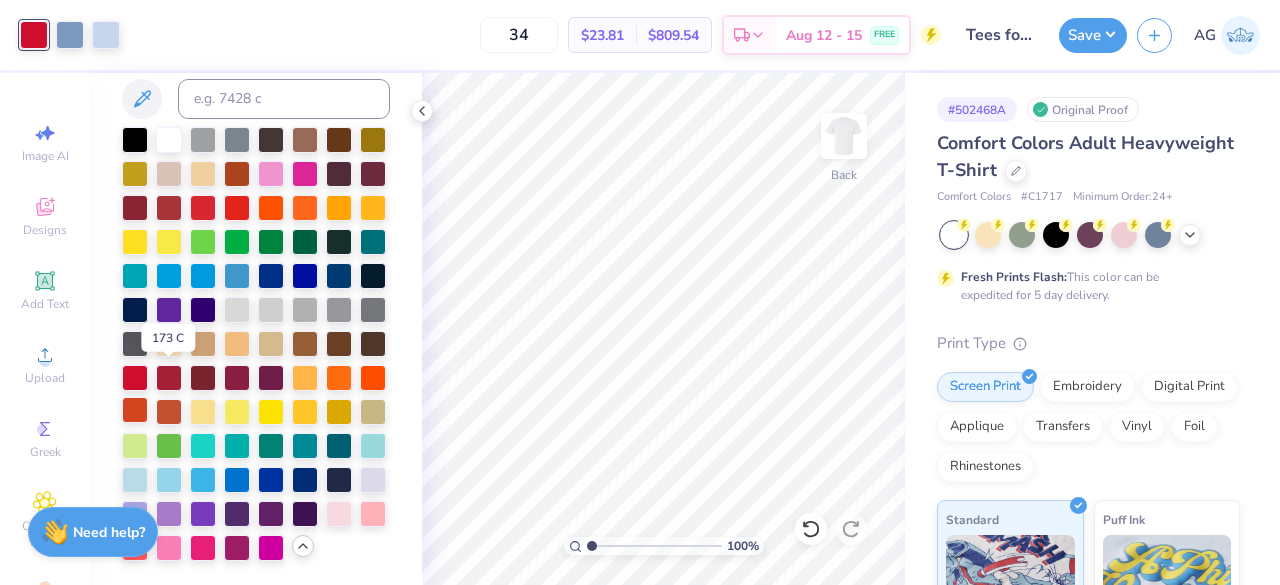click at bounding box center [135, 410] 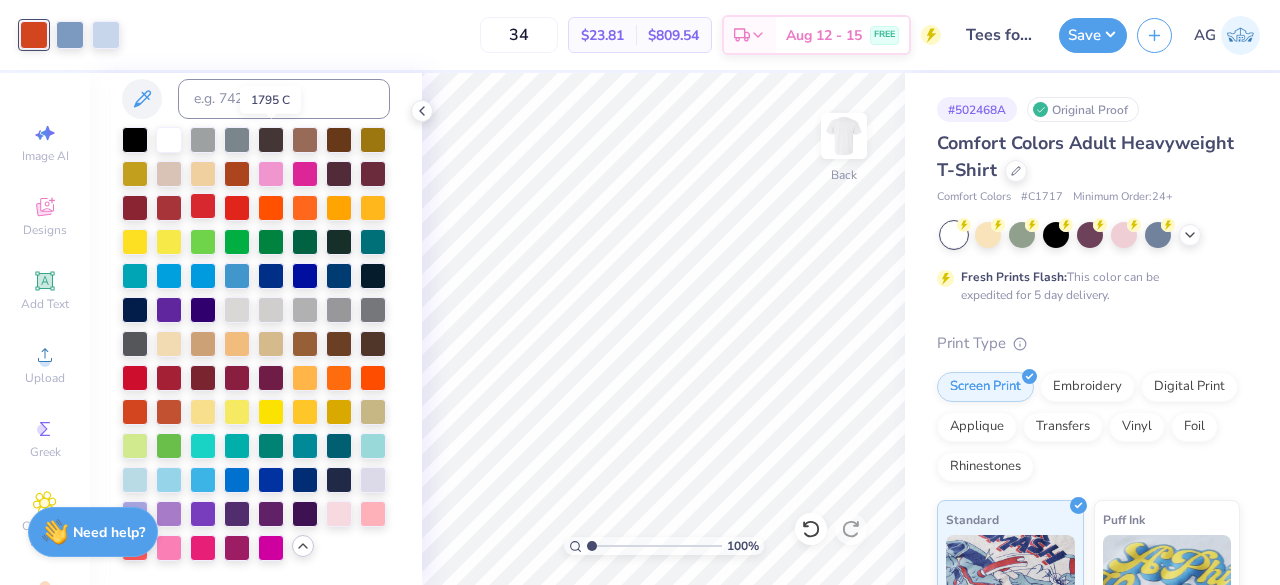 click at bounding box center [203, 206] 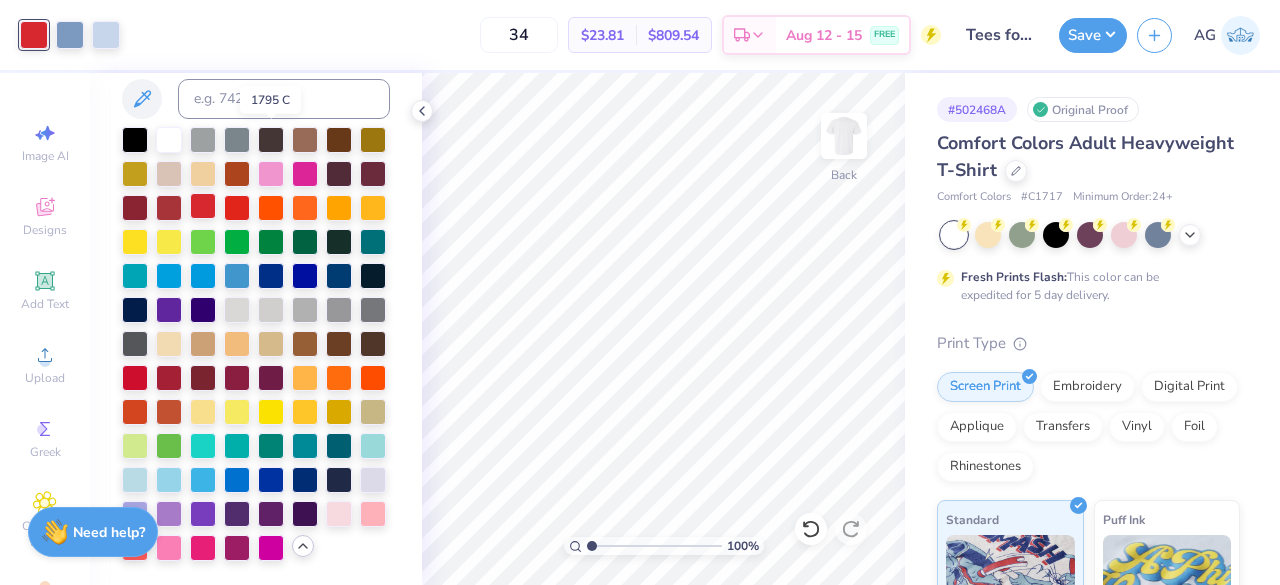 click at bounding box center [203, 206] 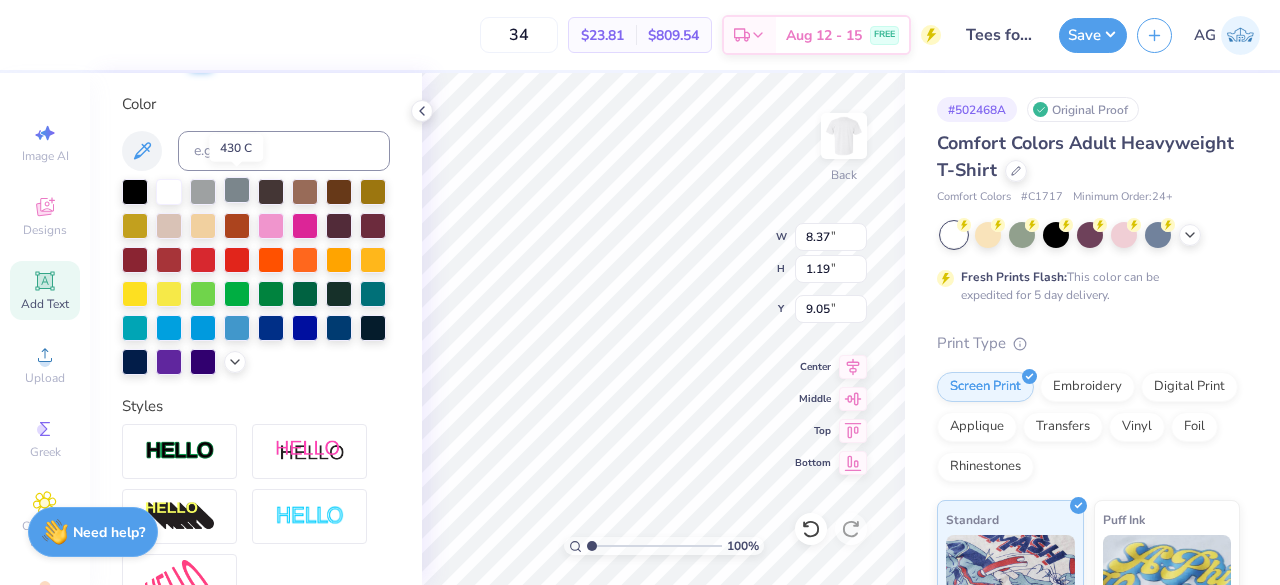 scroll, scrollTop: 362, scrollLeft: 0, axis: vertical 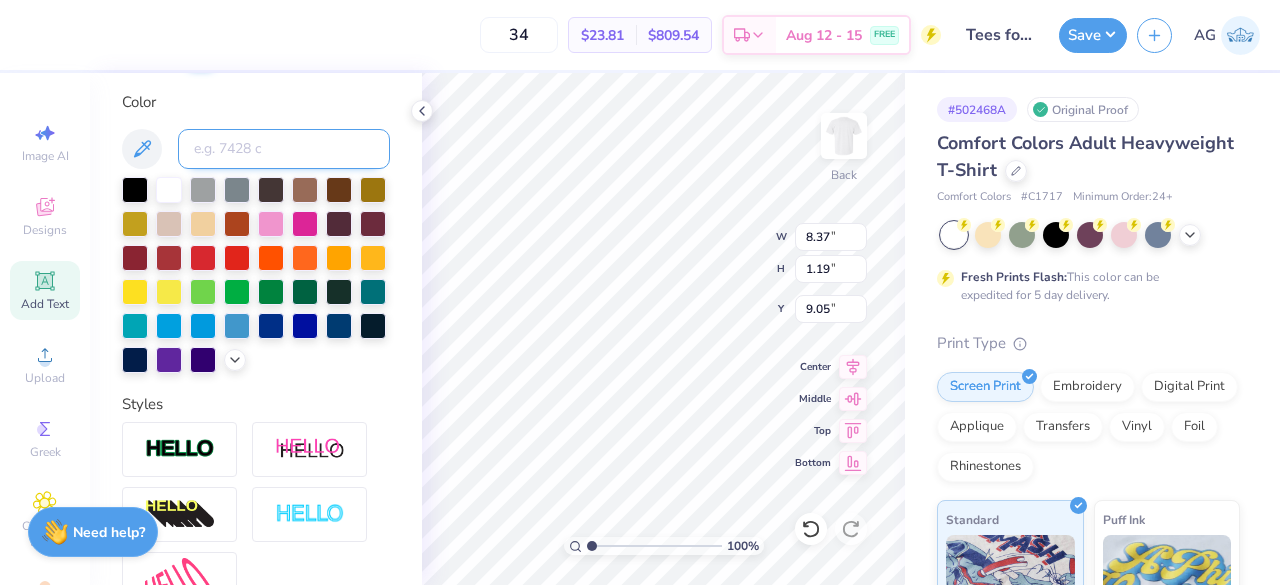 click at bounding box center (284, 149) 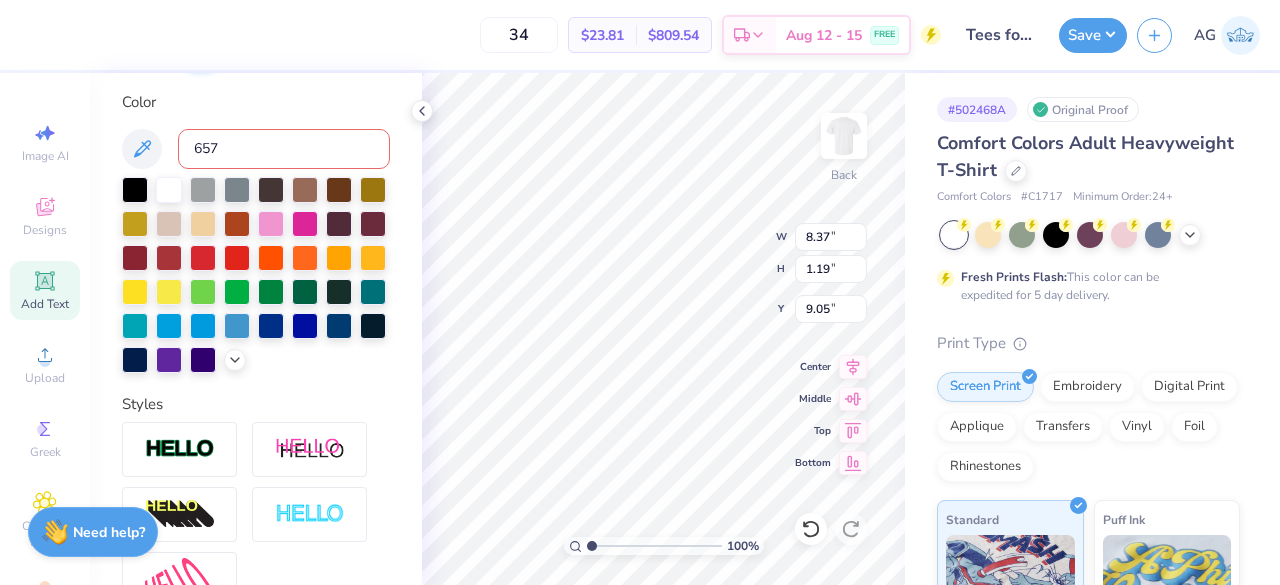 type on "657" 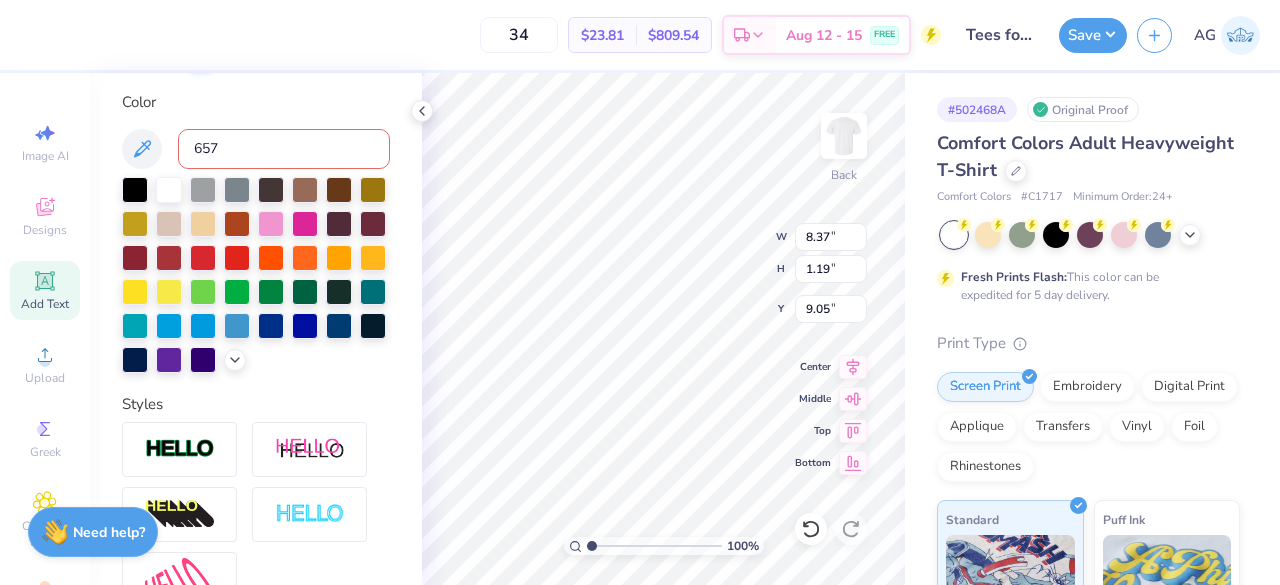 type 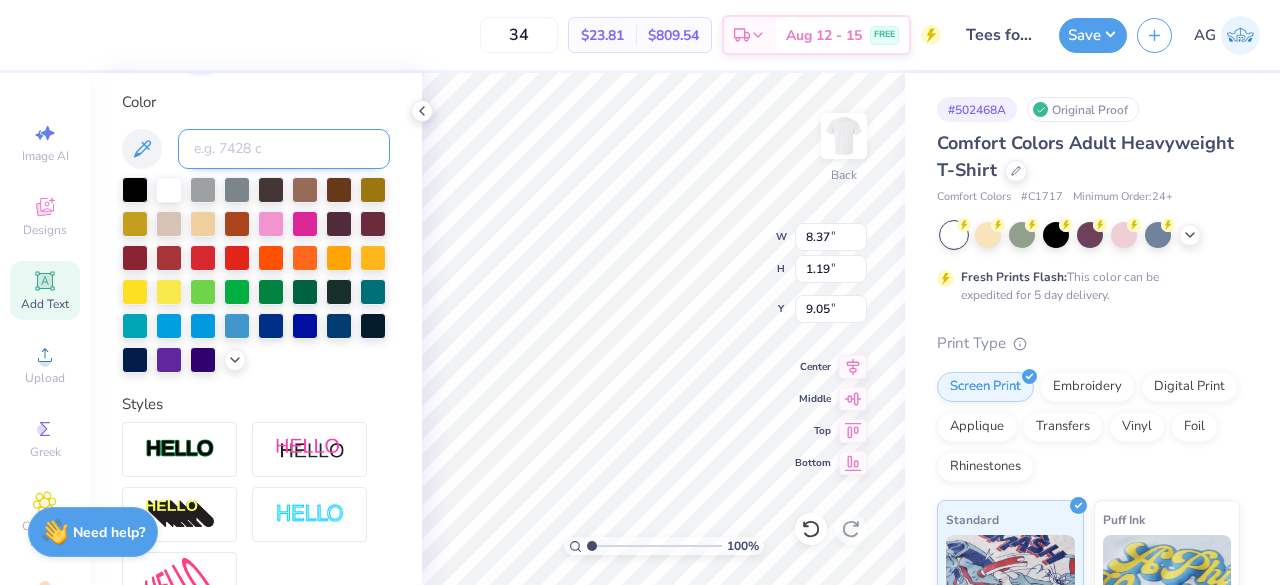 click at bounding box center [284, 149] 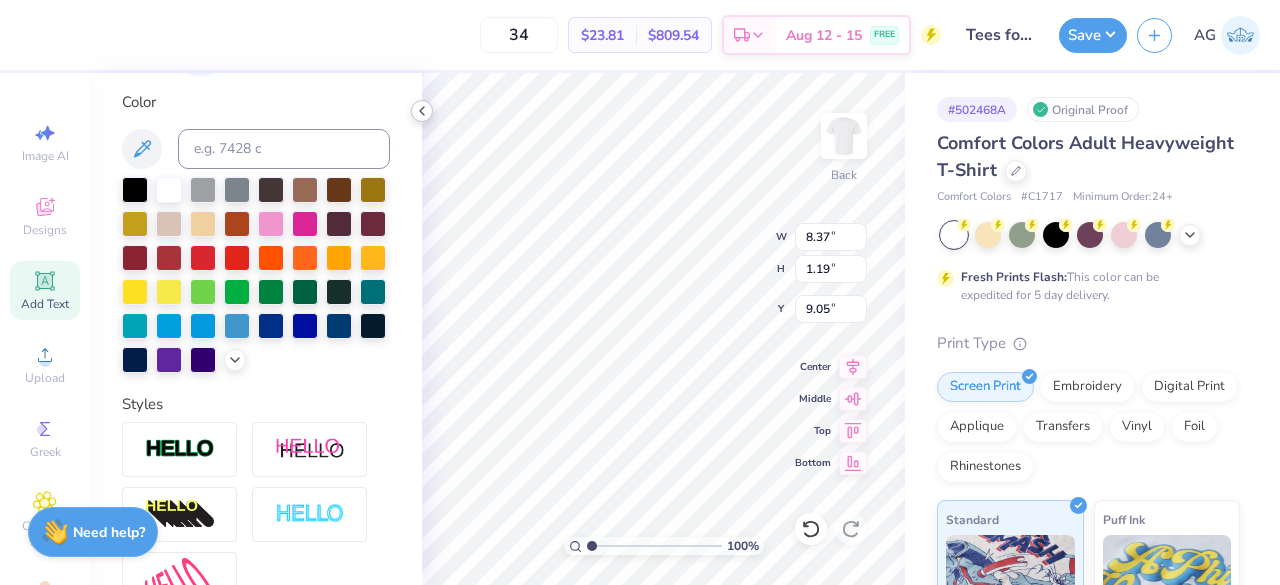 click at bounding box center [422, 111] 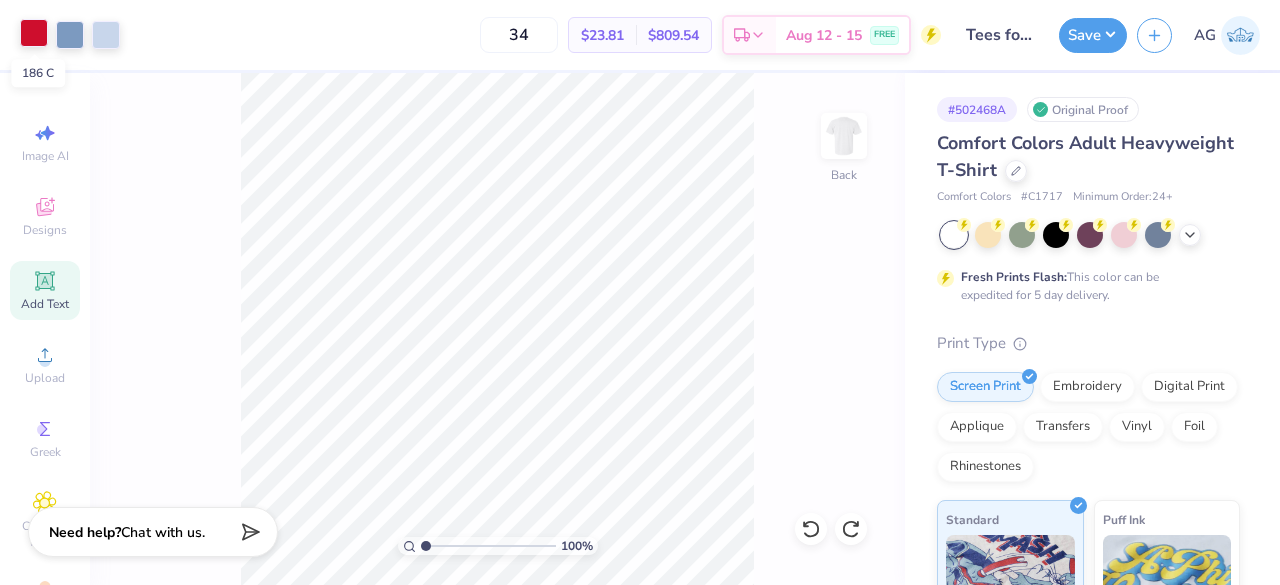 click at bounding box center (34, 33) 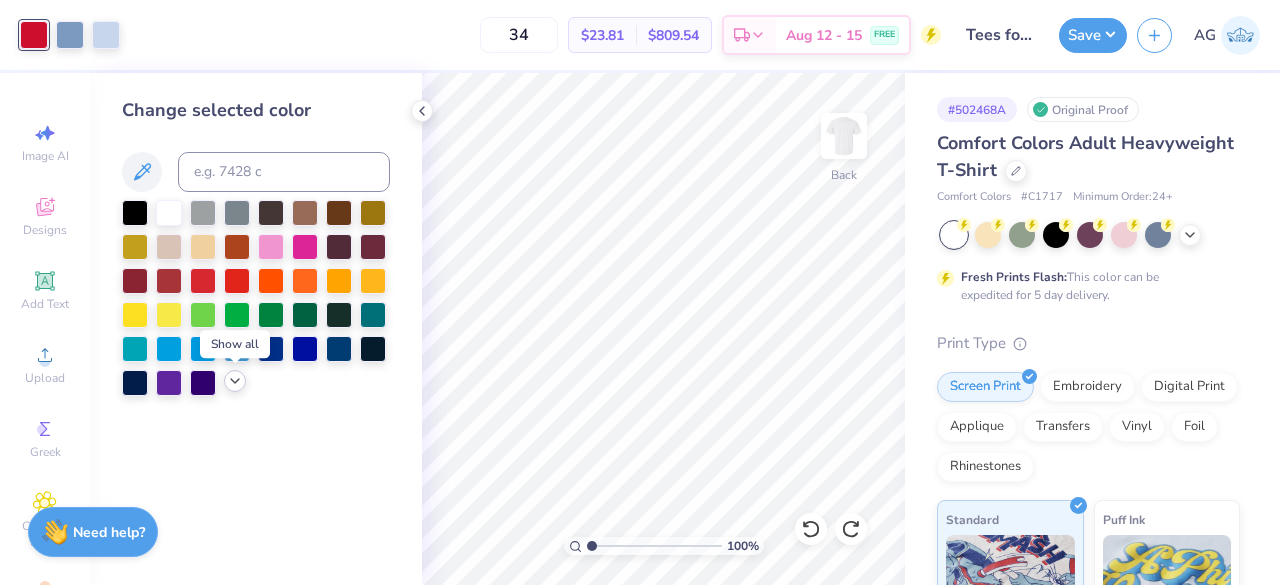 click 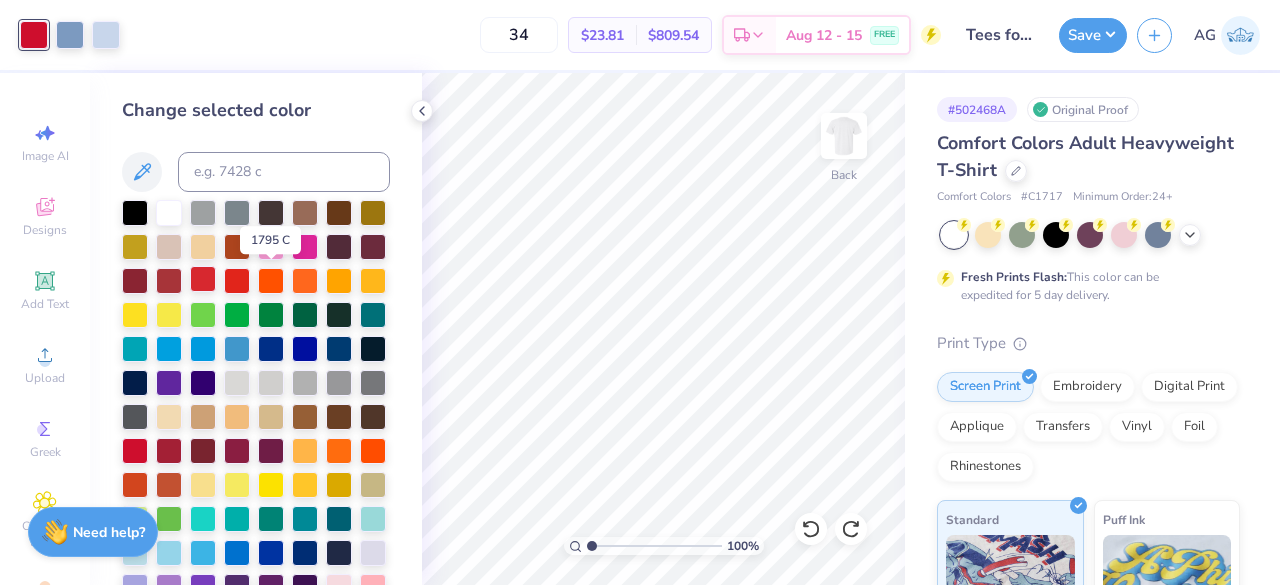 click at bounding box center (203, 279) 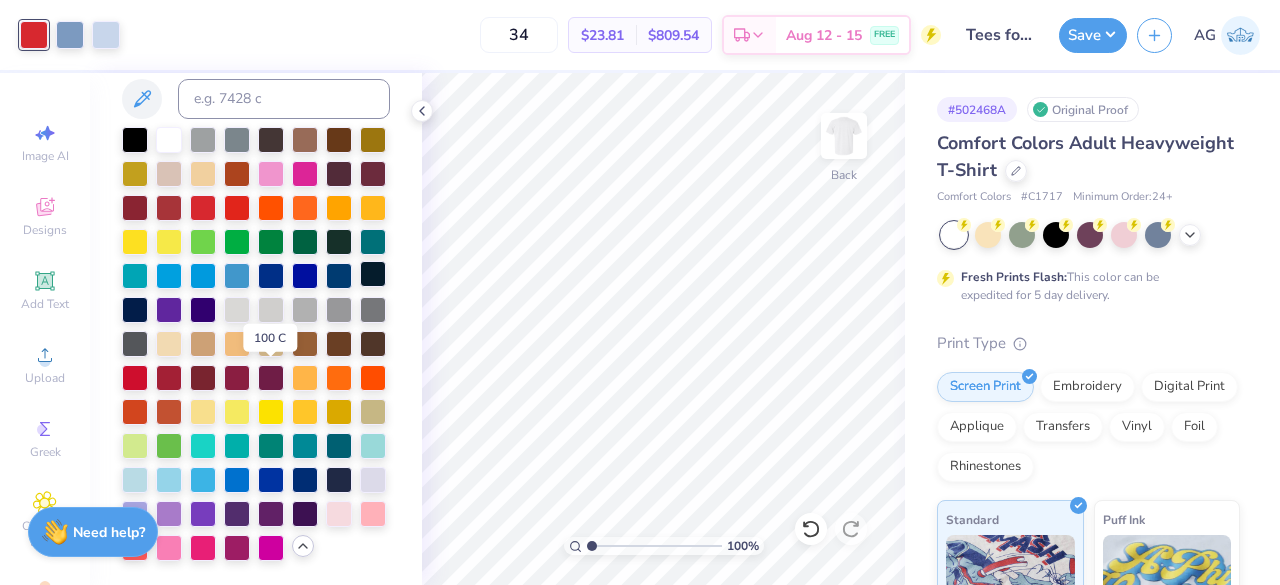 scroll, scrollTop: 140, scrollLeft: 0, axis: vertical 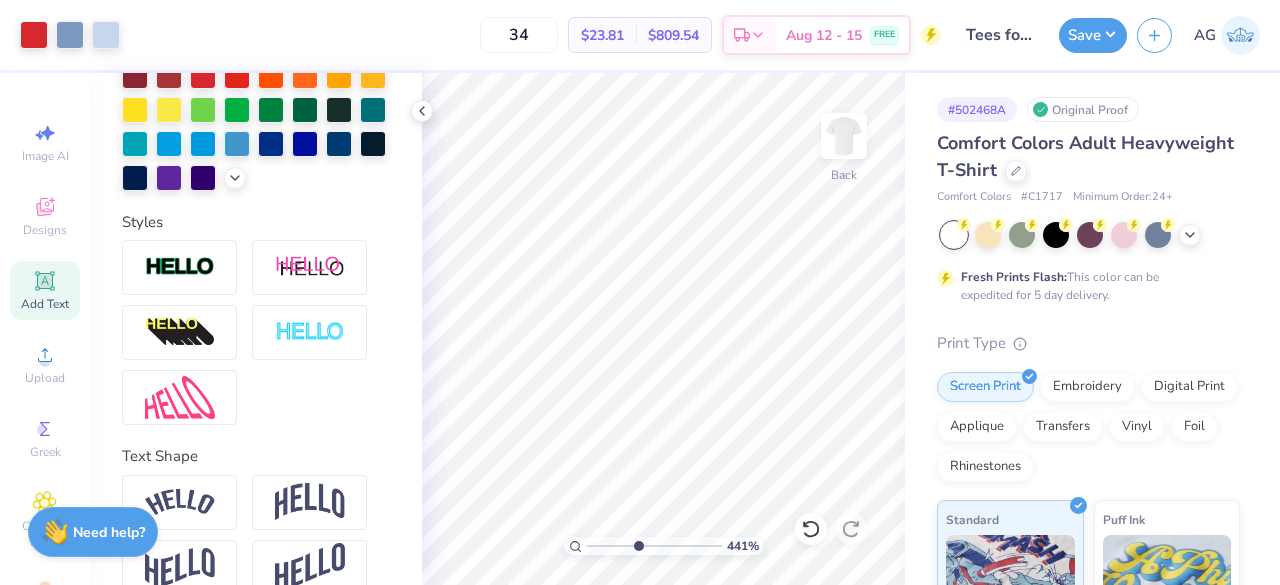 click at bounding box center (654, 546) 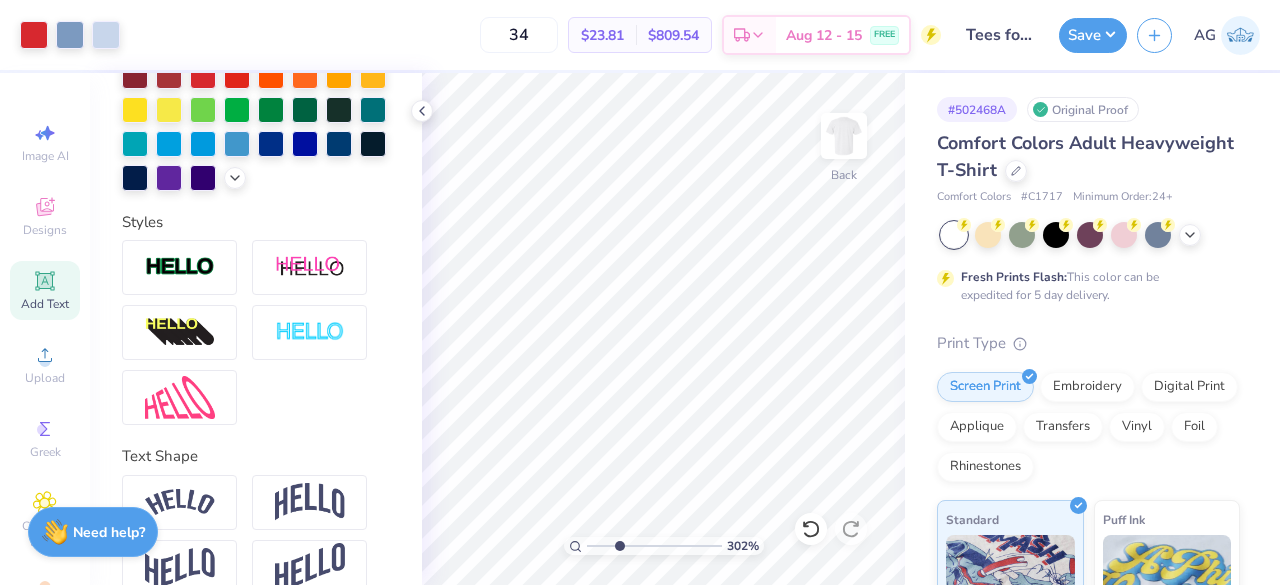 click at bounding box center [654, 546] 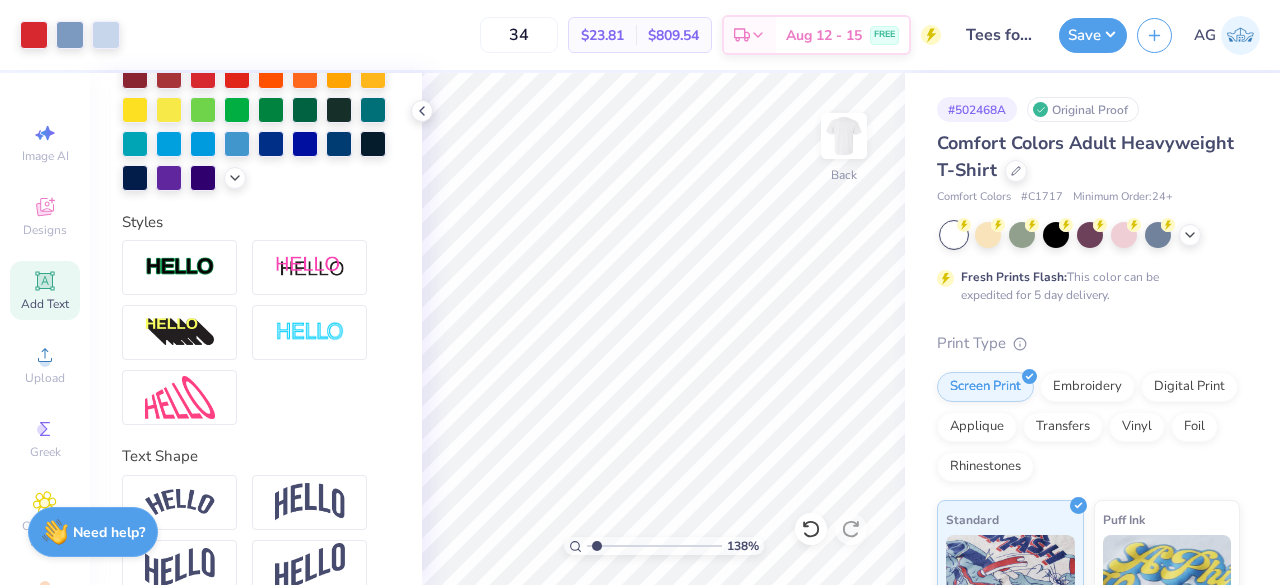 click at bounding box center (654, 546) 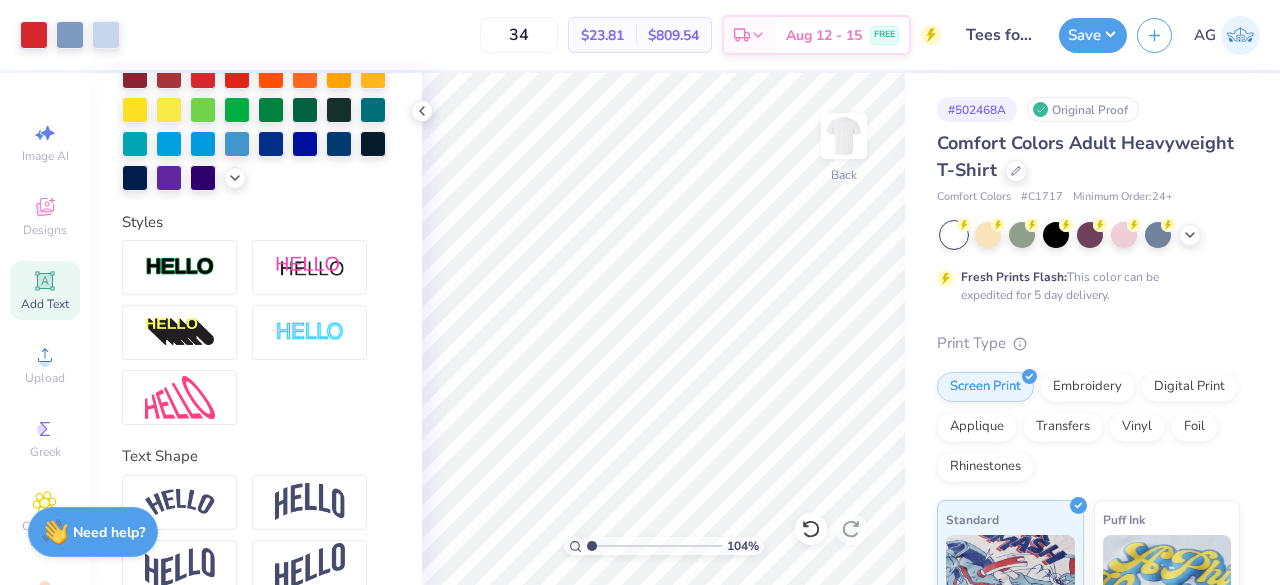 type on "1.04" 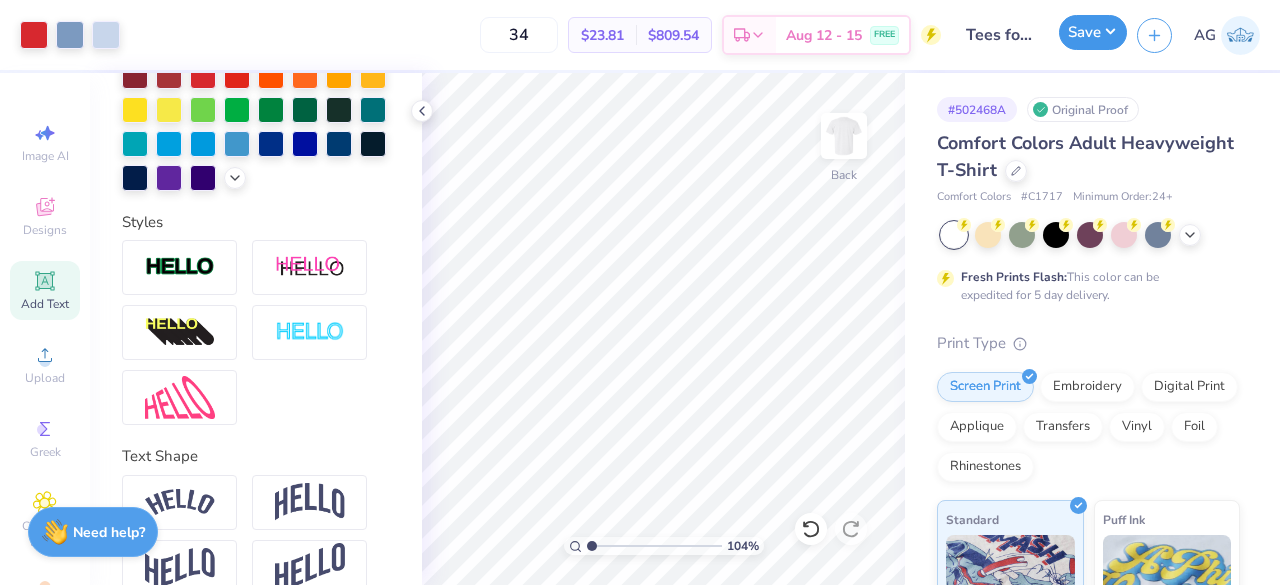 click on "Save" at bounding box center (1093, 32) 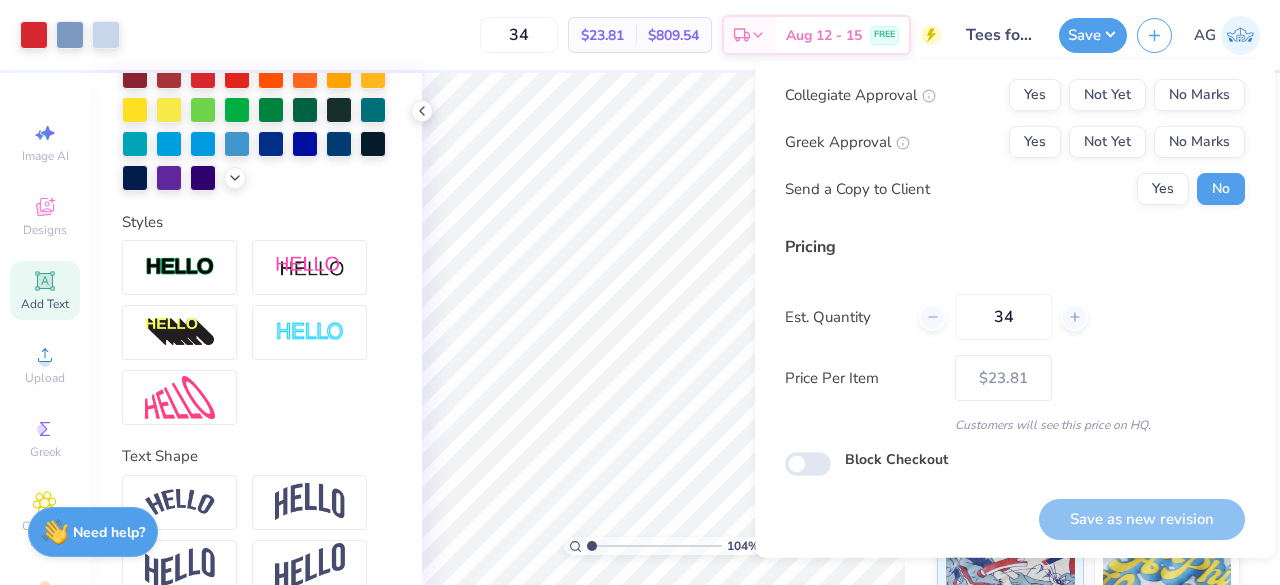 scroll, scrollTop: 0, scrollLeft: 0, axis: both 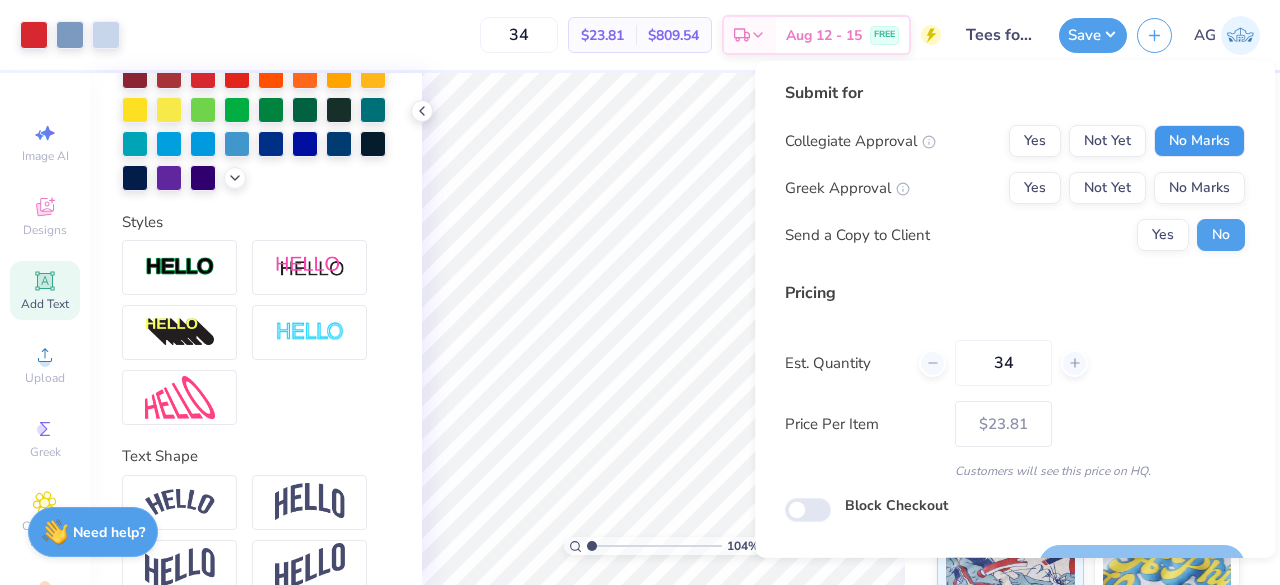 click on "No Marks" at bounding box center [1199, 141] 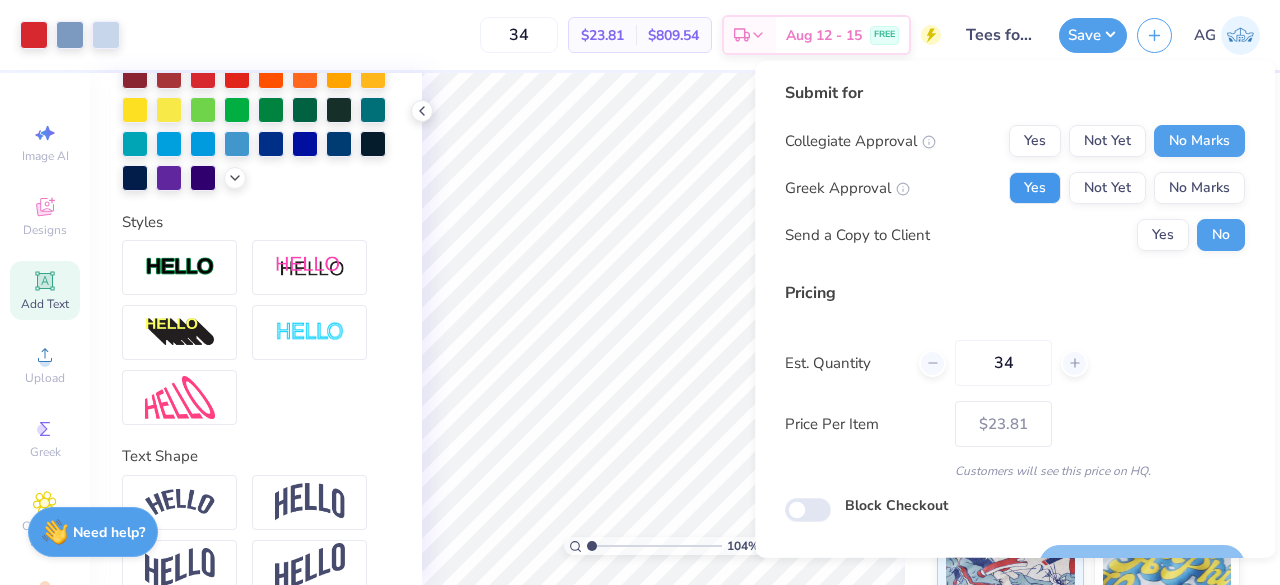click on "Yes" at bounding box center (1035, 188) 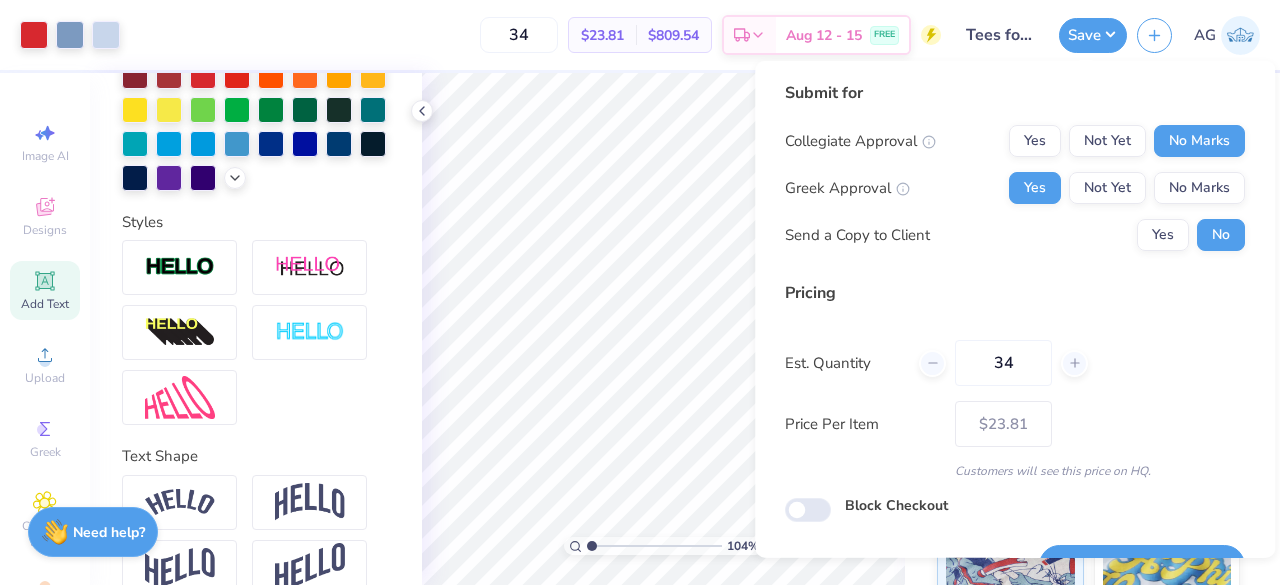scroll, scrollTop: 46, scrollLeft: 0, axis: vertical 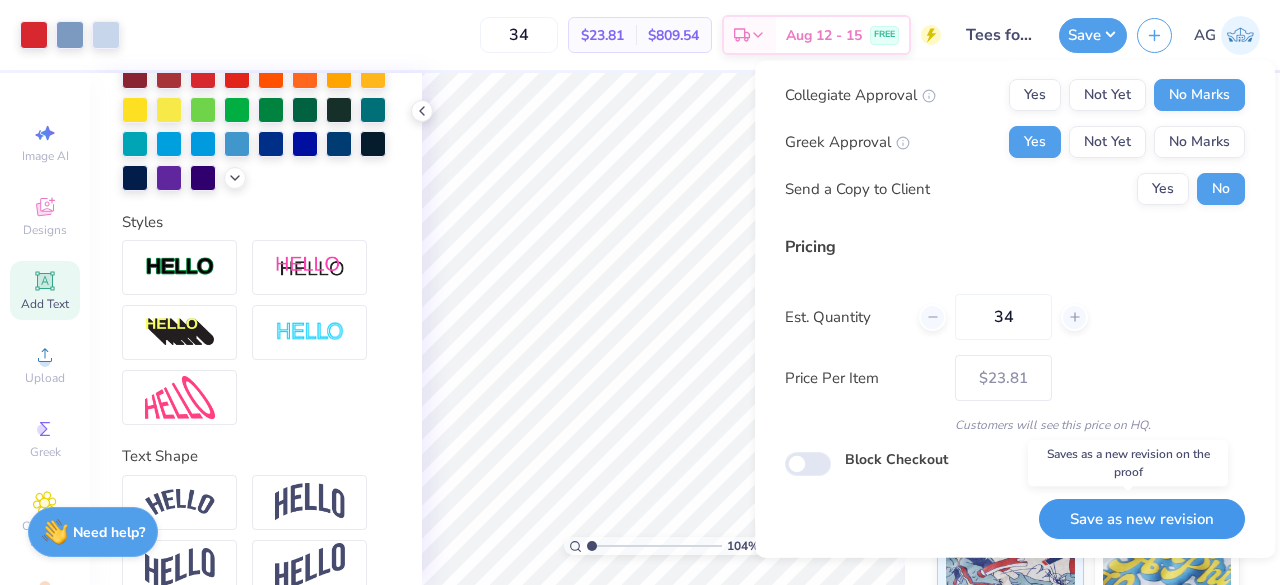click on "Save as new revision" at bounding box center (1142, 518) 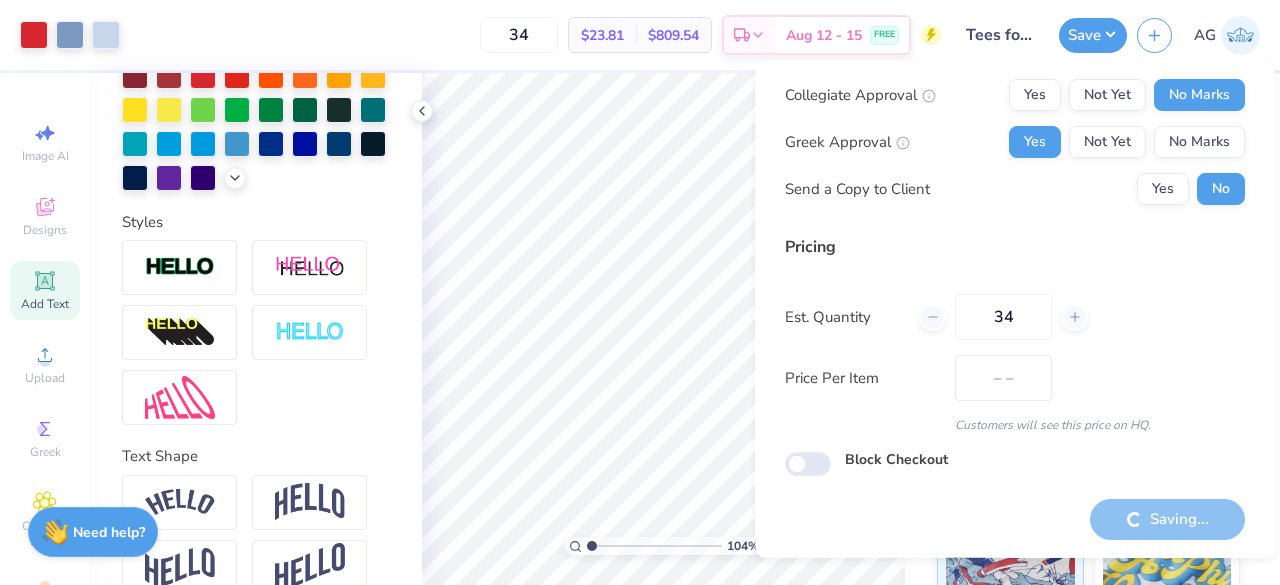 type on "$23.81" 